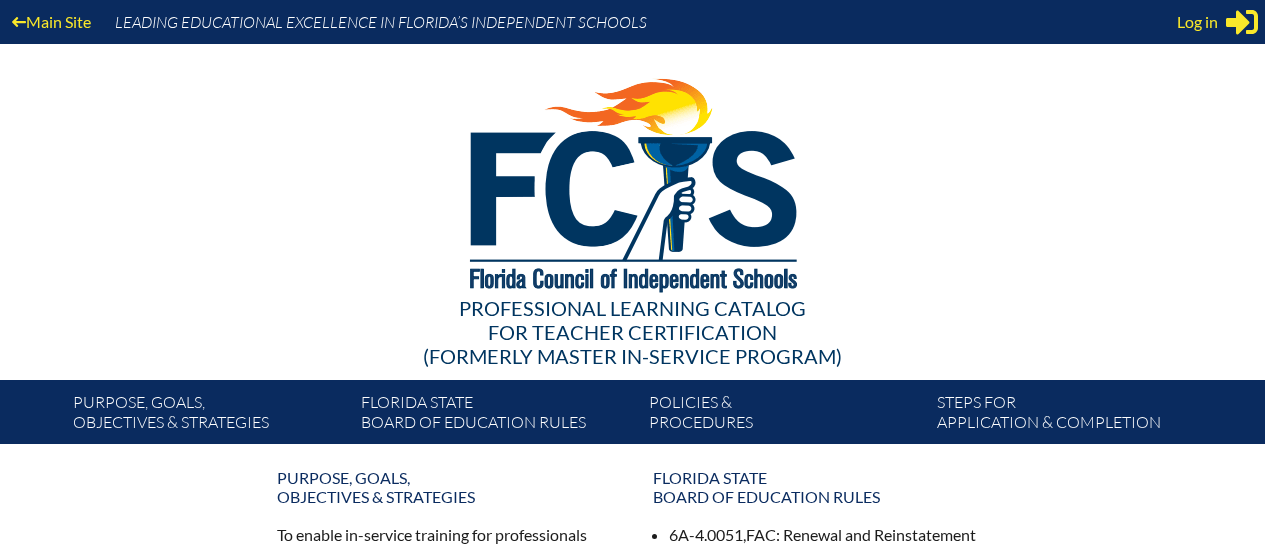 scroll, scrollTop: 0, scrollLeft: 0, axis: both 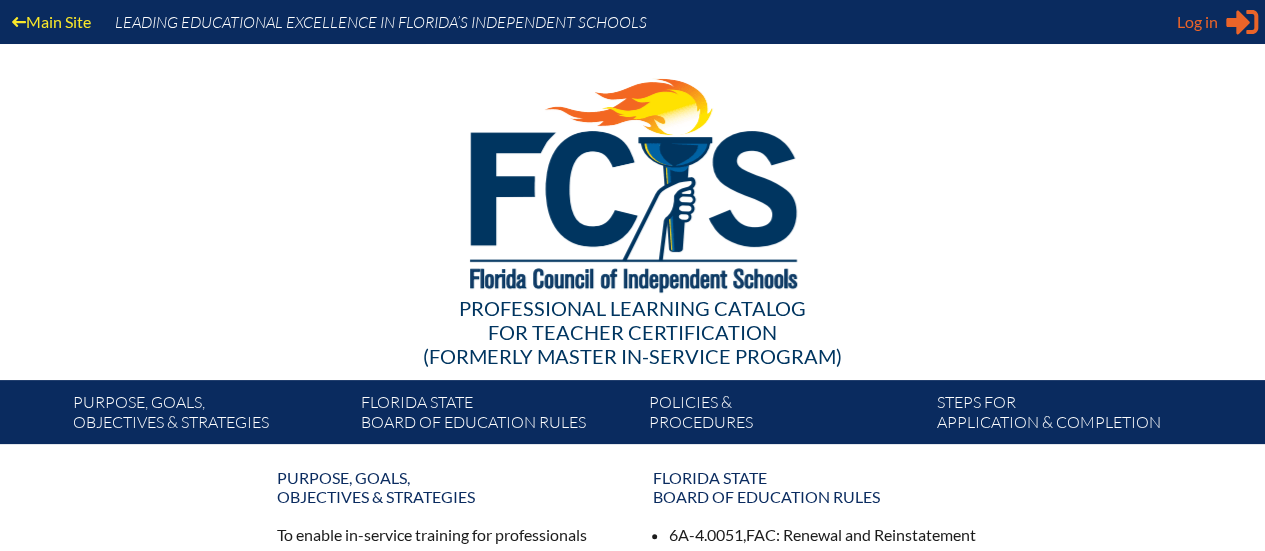 click on "Log in" at bounding box center [1197, 22] 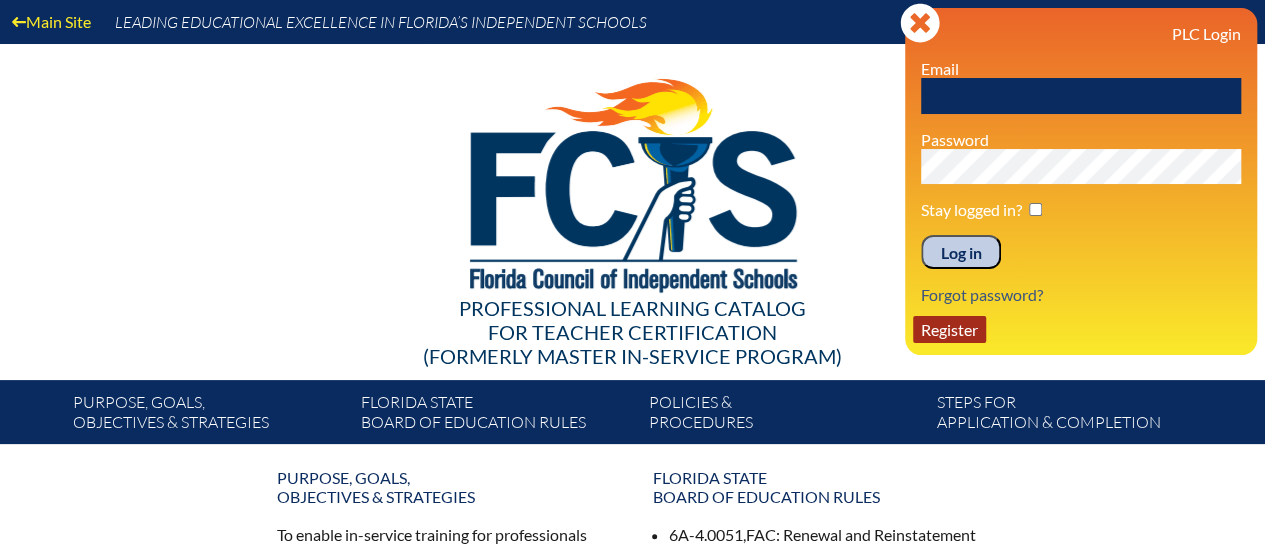click on "Register" at bounding box center (949, 329) 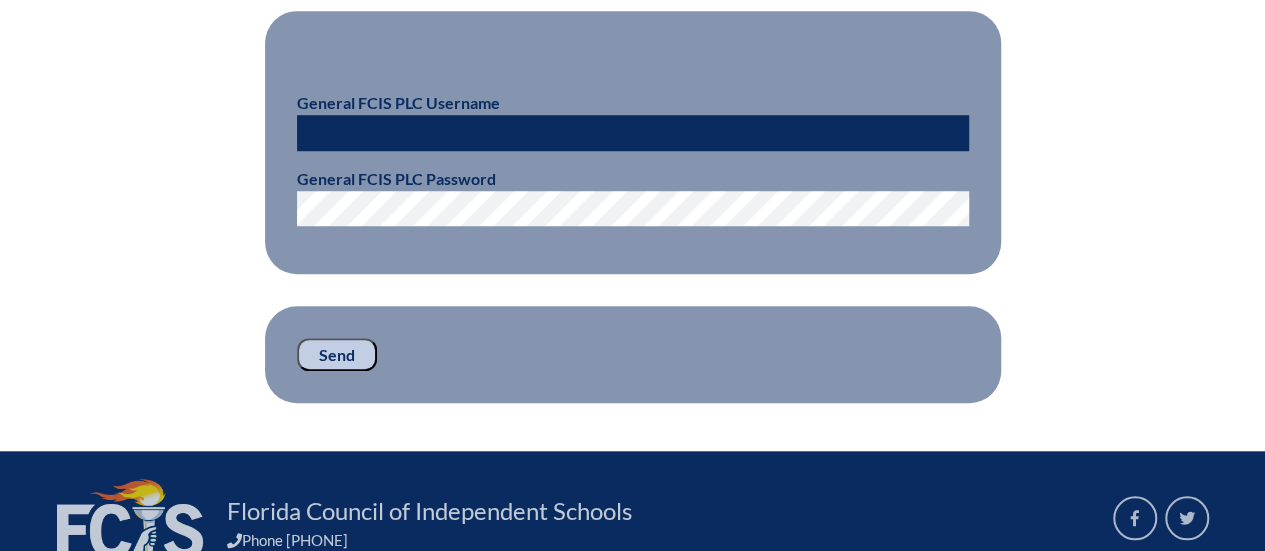 scroll, scrollTop: 692, scrollLeft: 0, axis: vertical 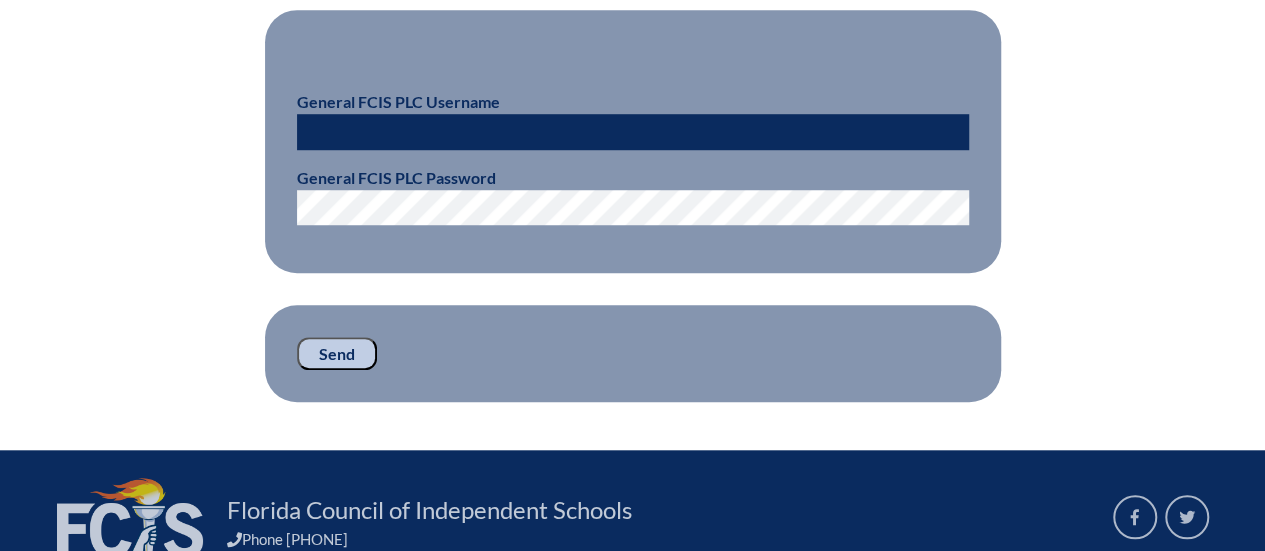 click at bounding box center [633, 132] 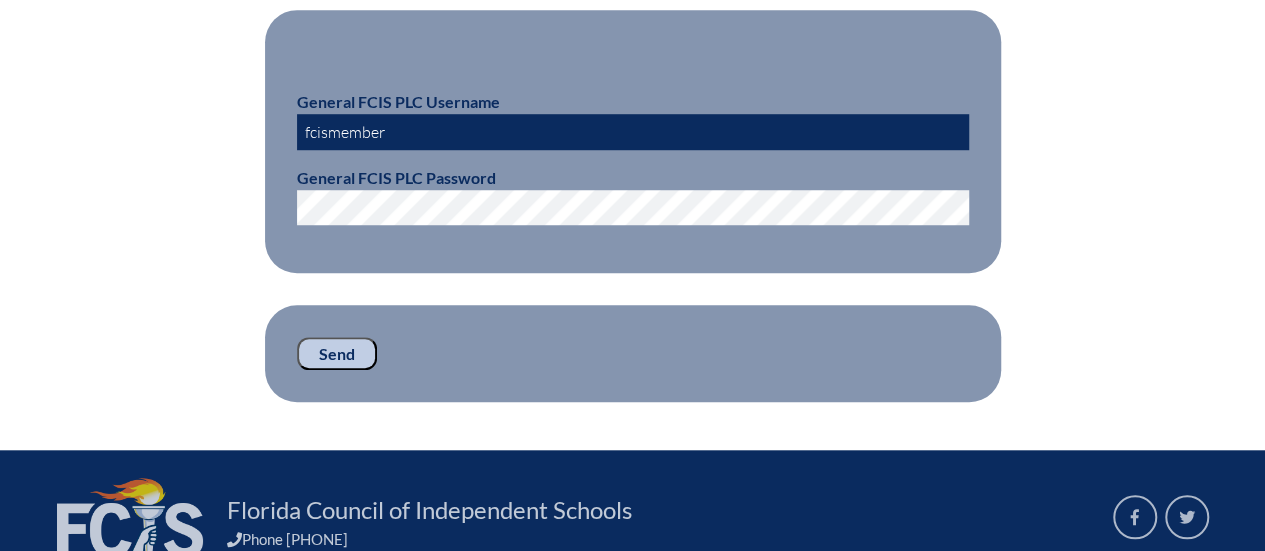 type on "fcismember" 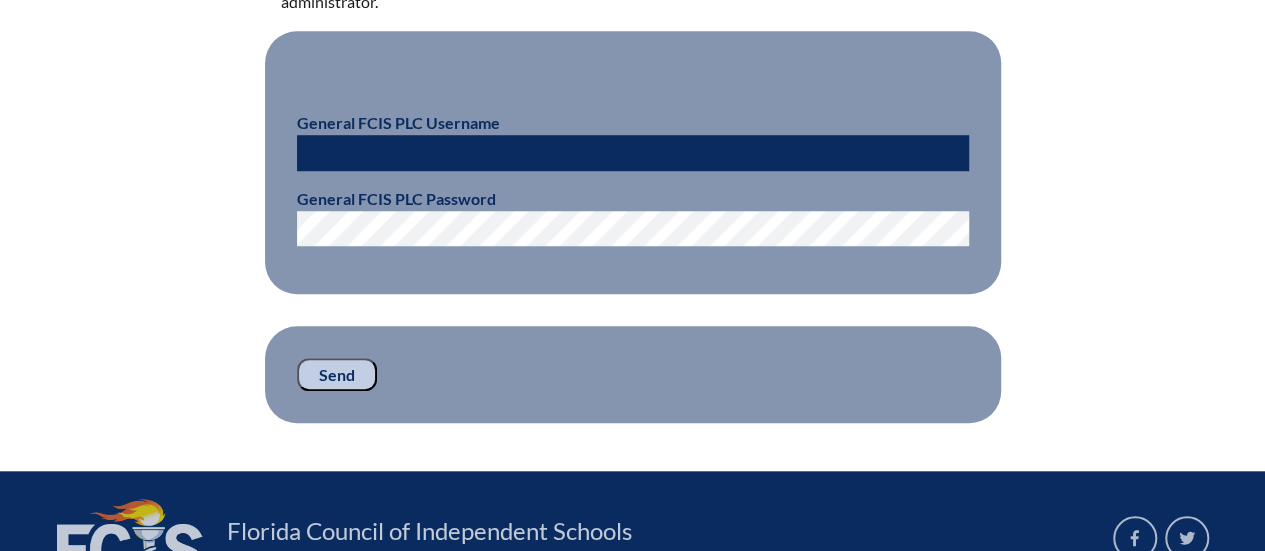 scroll, scrollTop: 714, scrollLeft: 0, axis: vertical 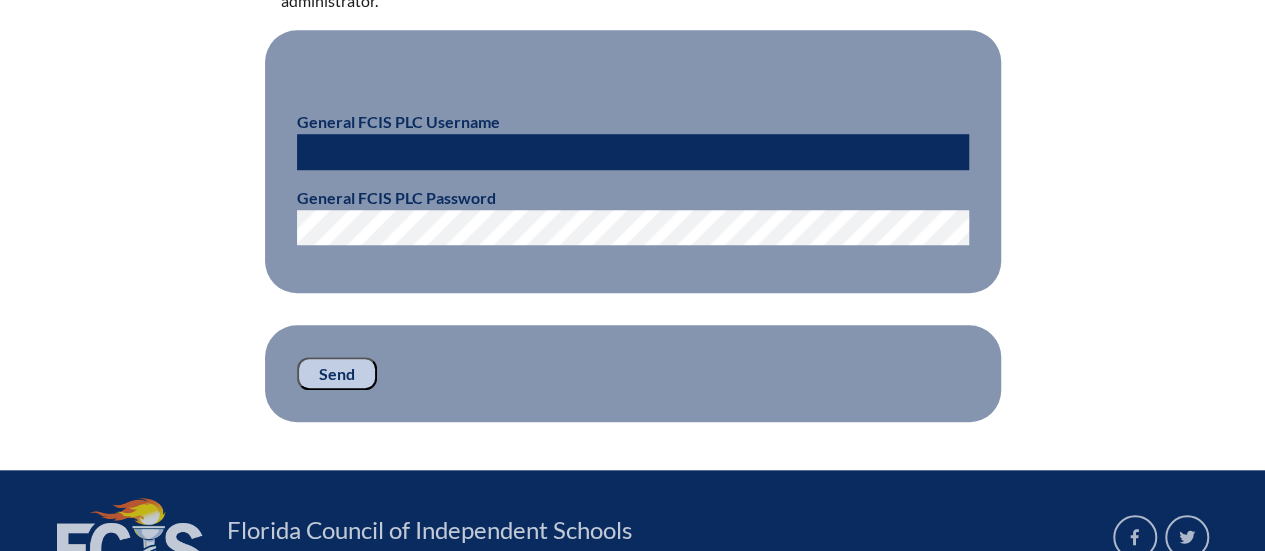 click at bounding box center (633, 152) 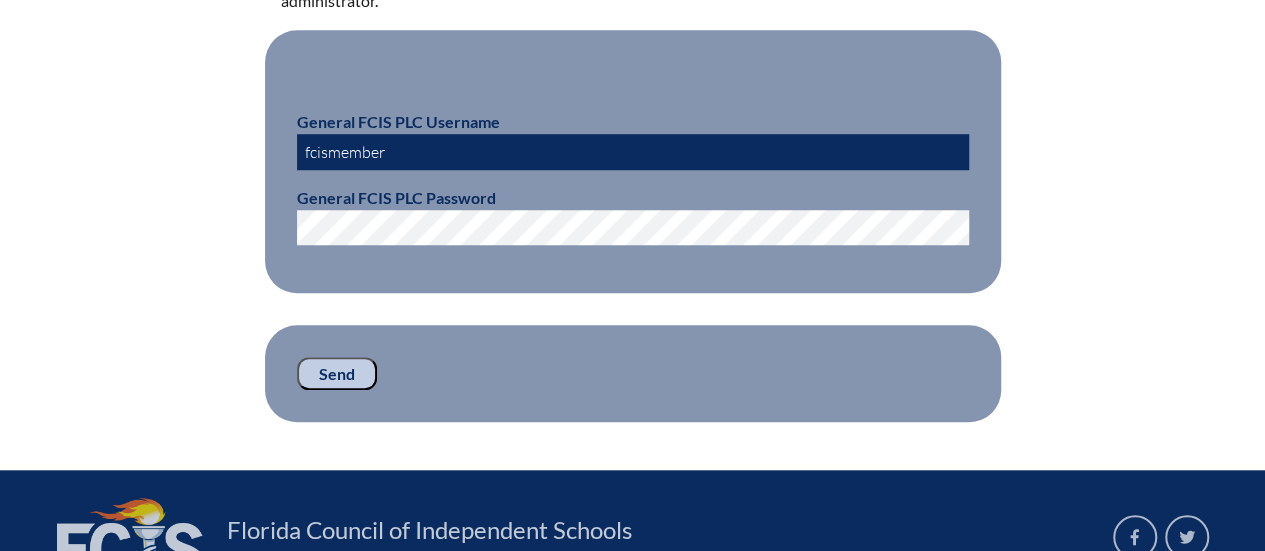 type on "fcismember" 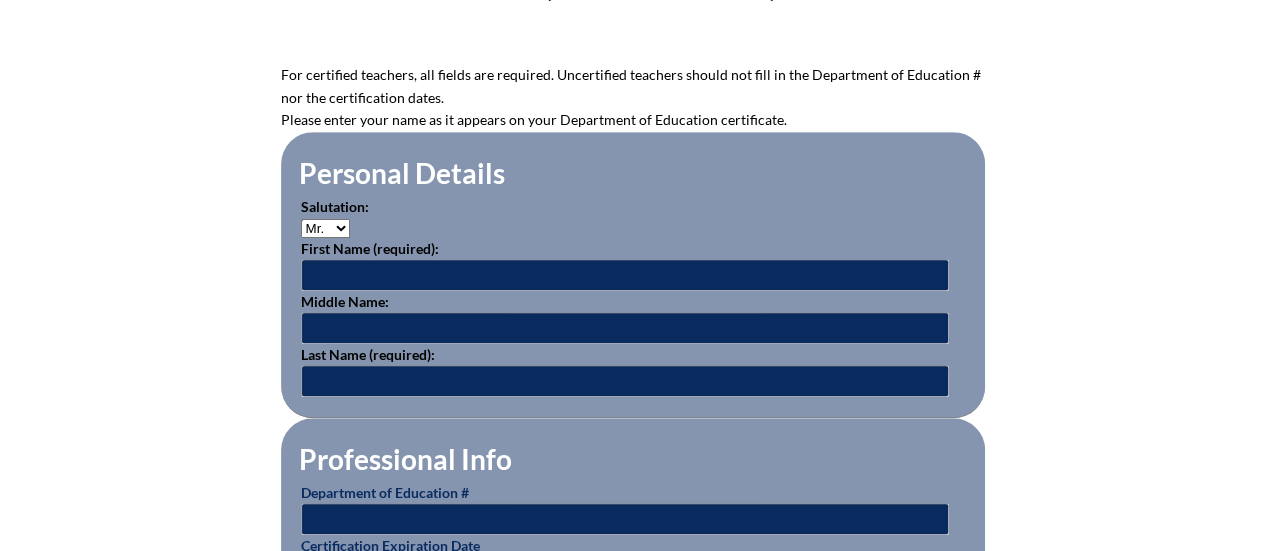 scroll, scrollTop: 545, scrollLeft: 0, axis: vertical 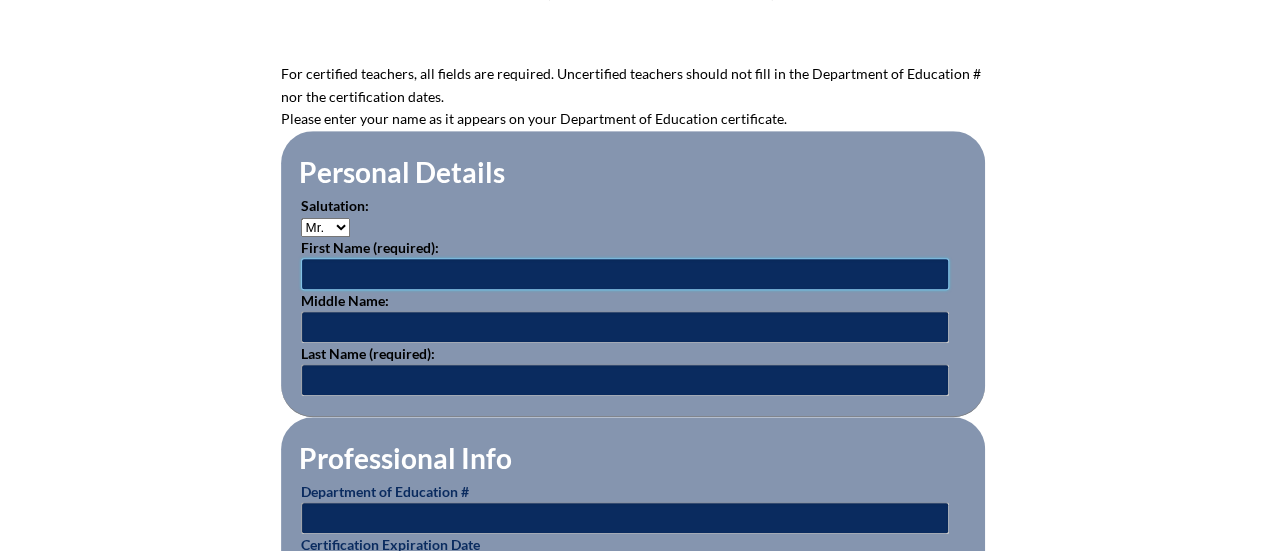 click at bounding box center (625, 274) 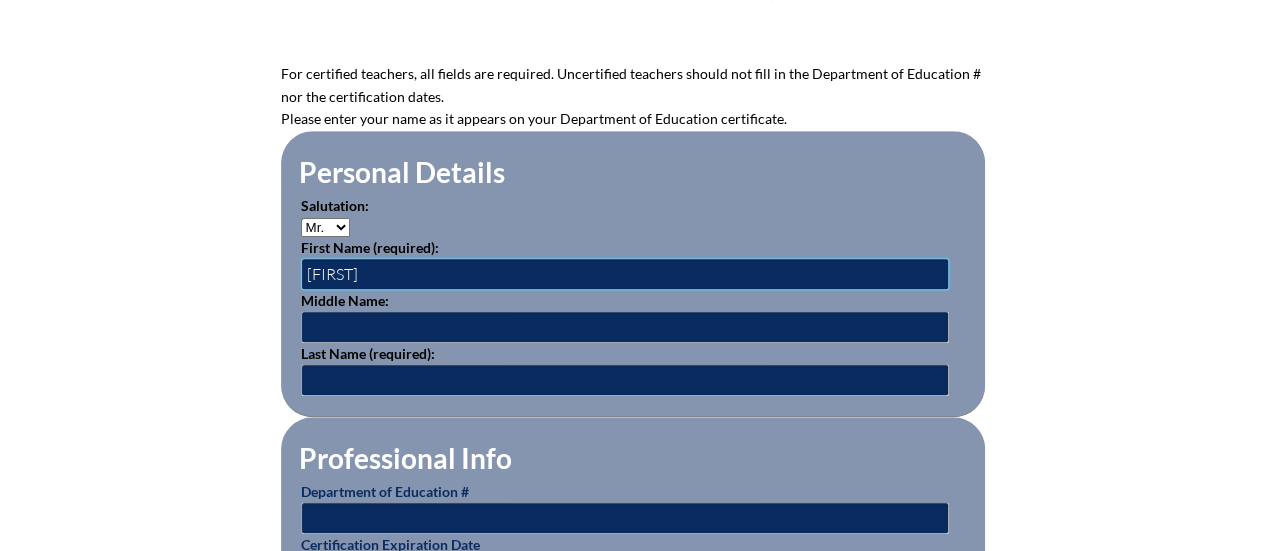 type on "[FIRST]" 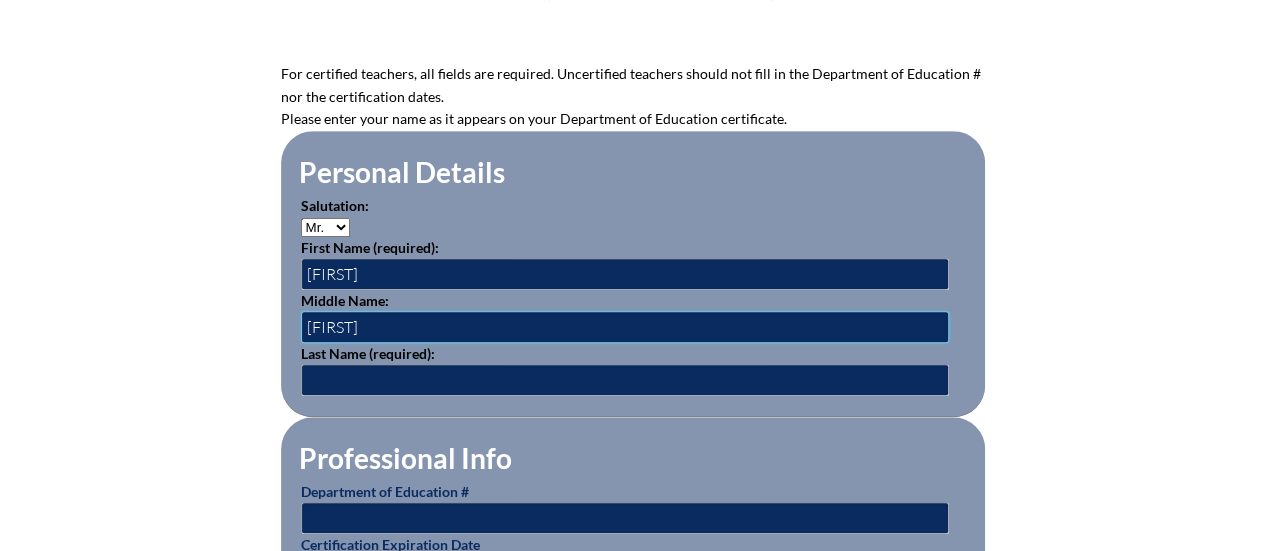 type on "[FIRST]" 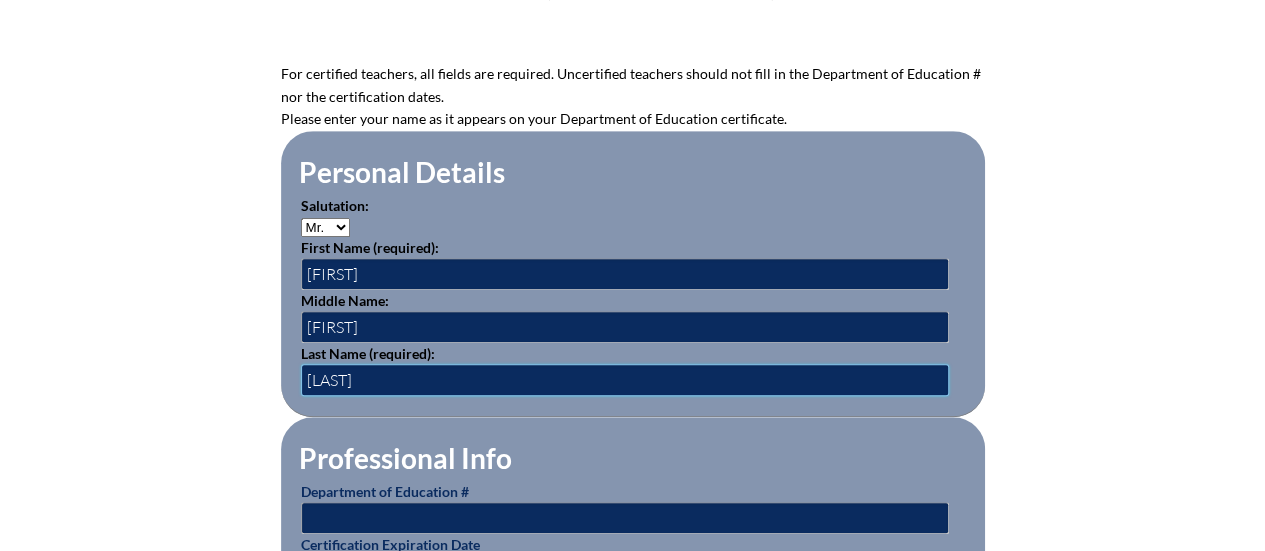 type on "[LAST]" 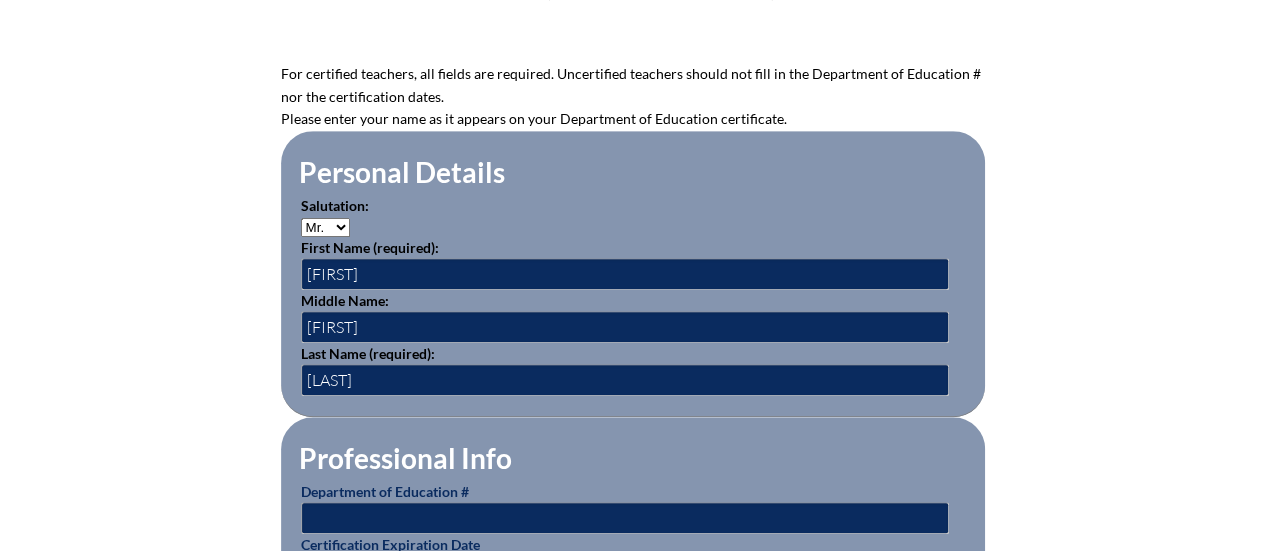 click on "Mr.
Mrs.
Ms.
Dr.
Rev." at bounding box center (325, 227) 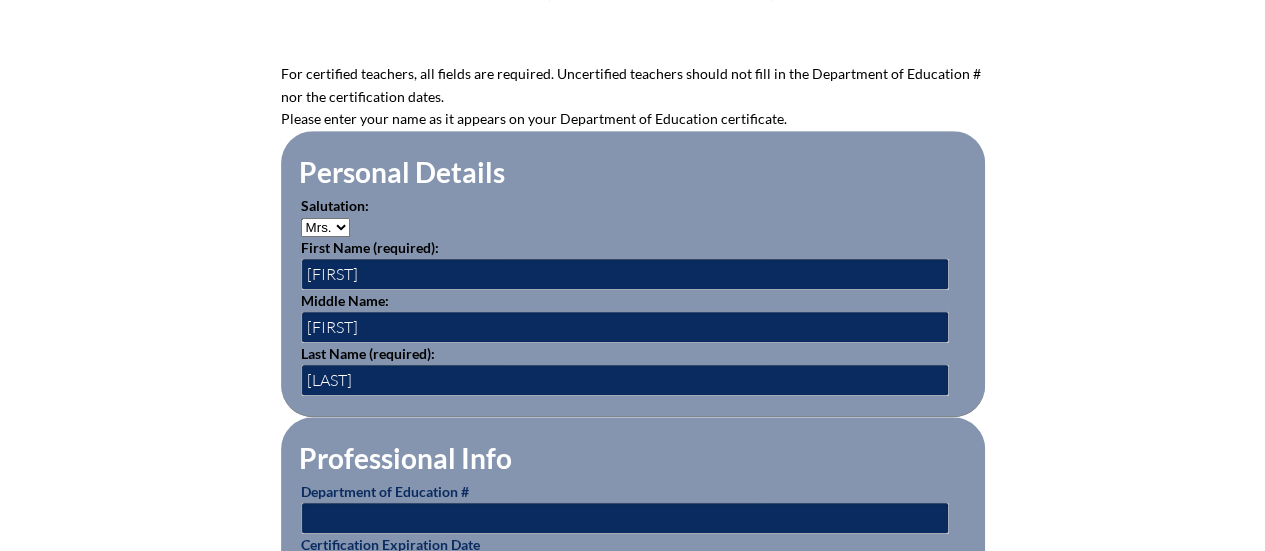 click on "Mr.
Mrs.
Ms.
Dr.
Rev." at bounding box center [325, 227] 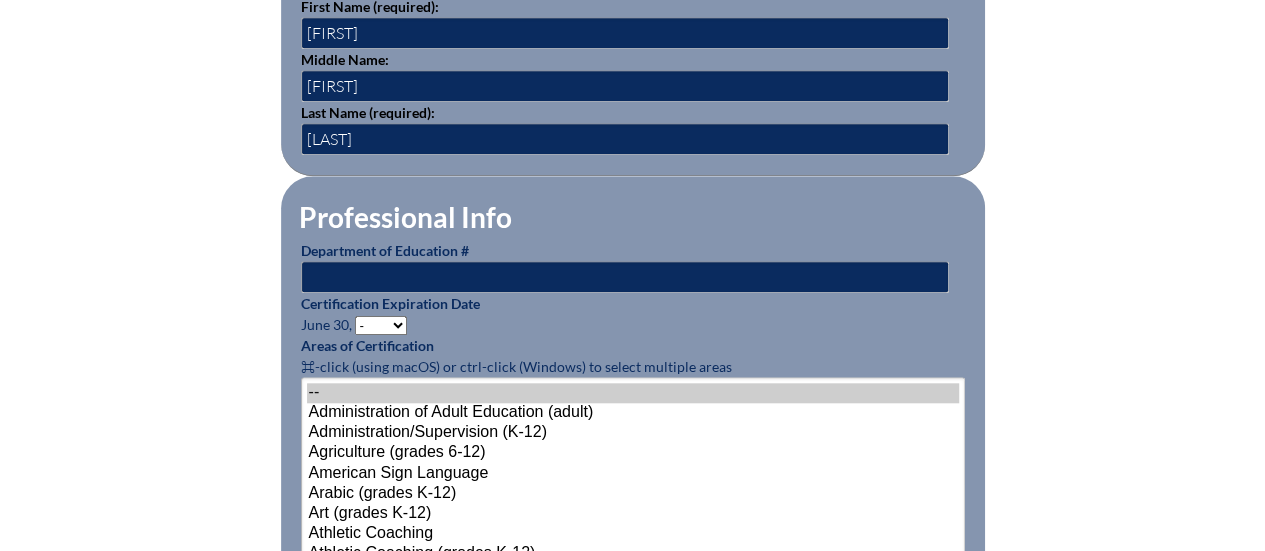 scroll, scrollTop: 787, scrollLeft: 0, axis: vertical 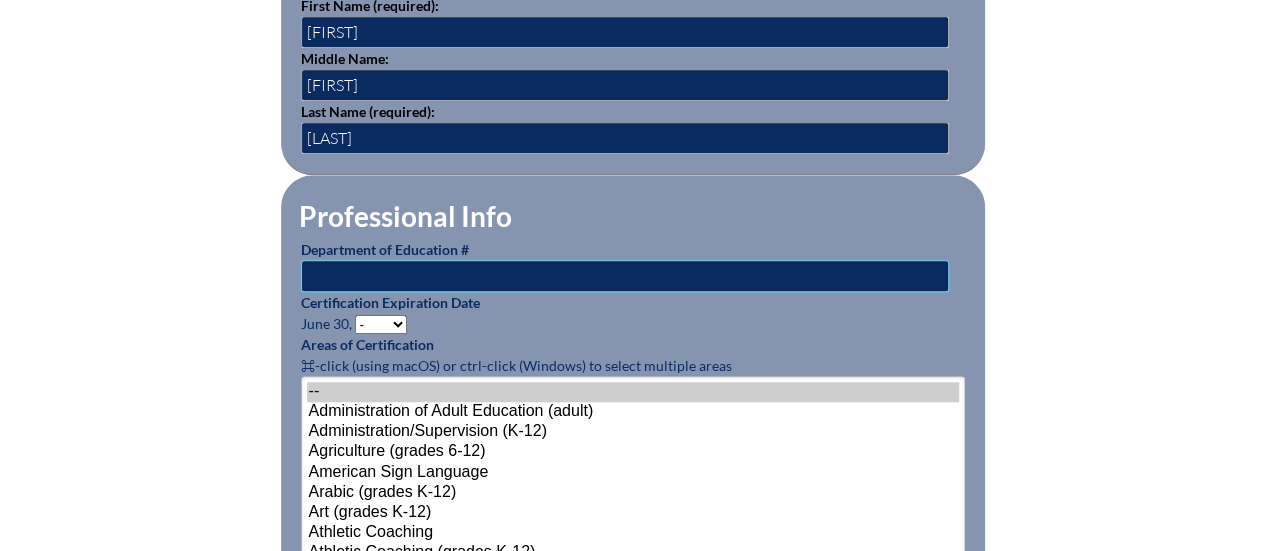 click at bounding box center [625, 276] 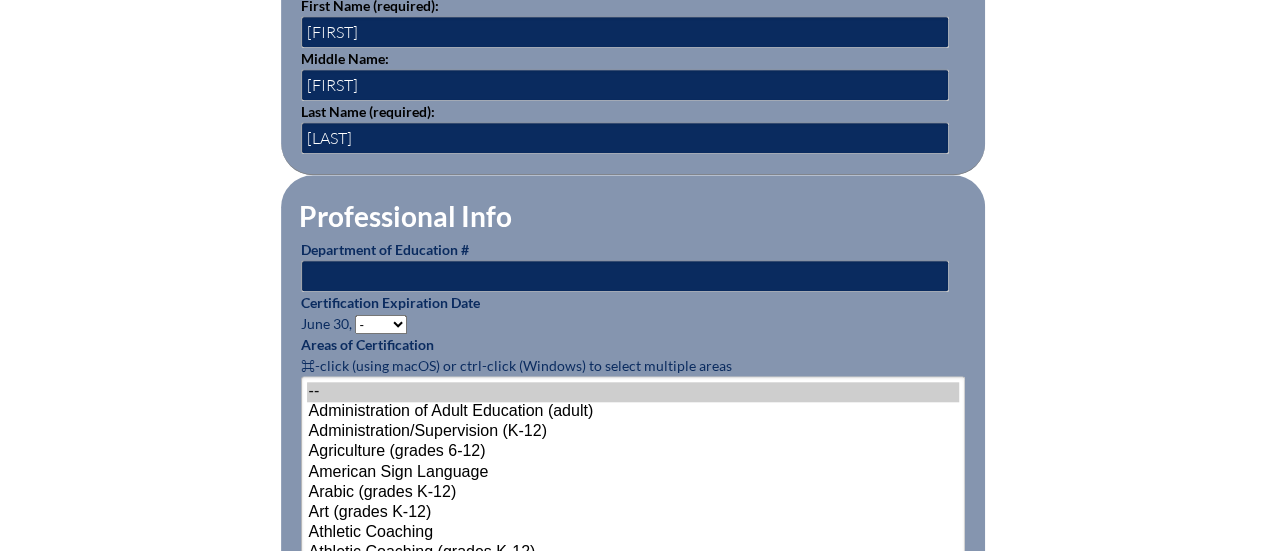 click on "-
2031 2030 2029 2028 2027 2026 2025 2024 2023 2022 2021 2020 2019 2018 2017 2016 2015 2014 2013 2012 2011 2010 2009" at bounding box center [381, 324] 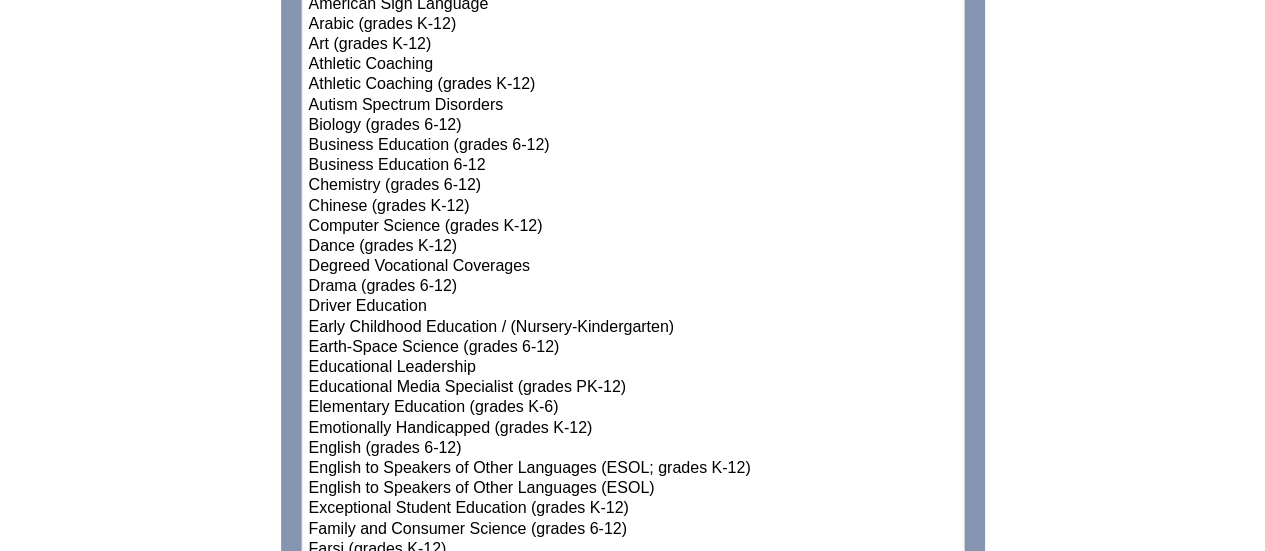 scroll, scrollTop: 1260, scrollLeft: 0, axis: vertical 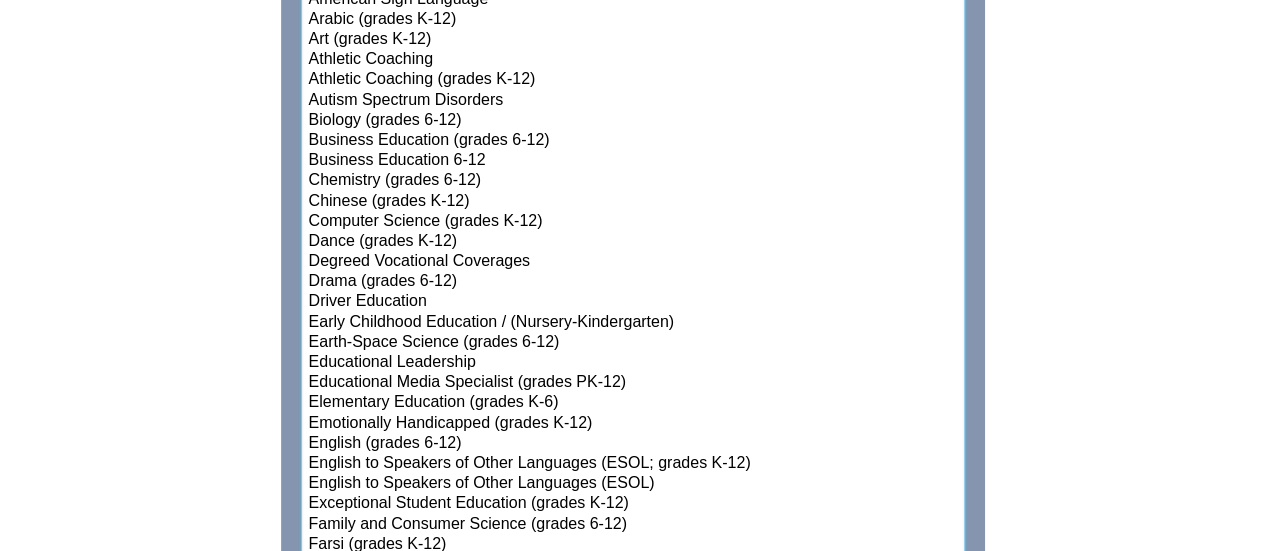 click on "Elementary Education (grades K-6)" at bounding box center (633, 403) 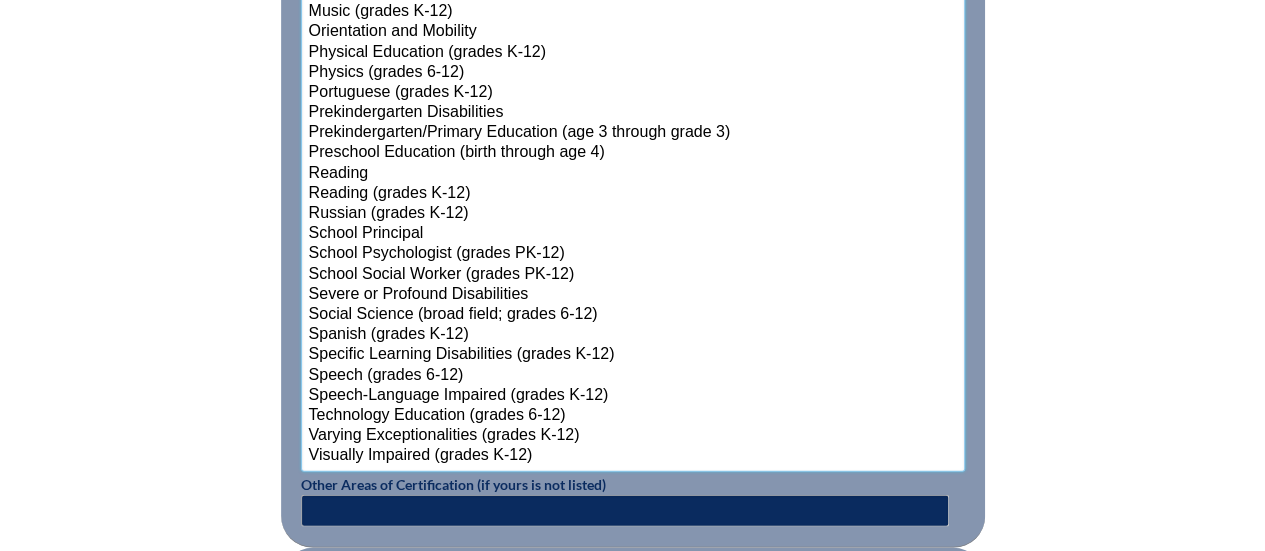 scroll, scrollTop: 2379, scrollLeft: 0, axis: vertical 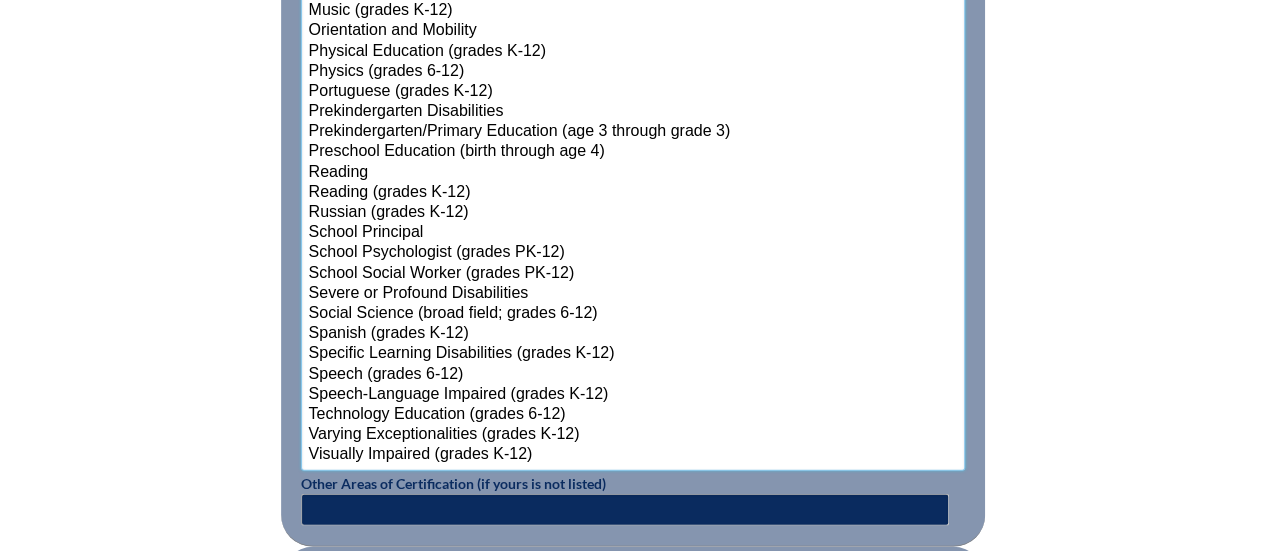 select on "15158" 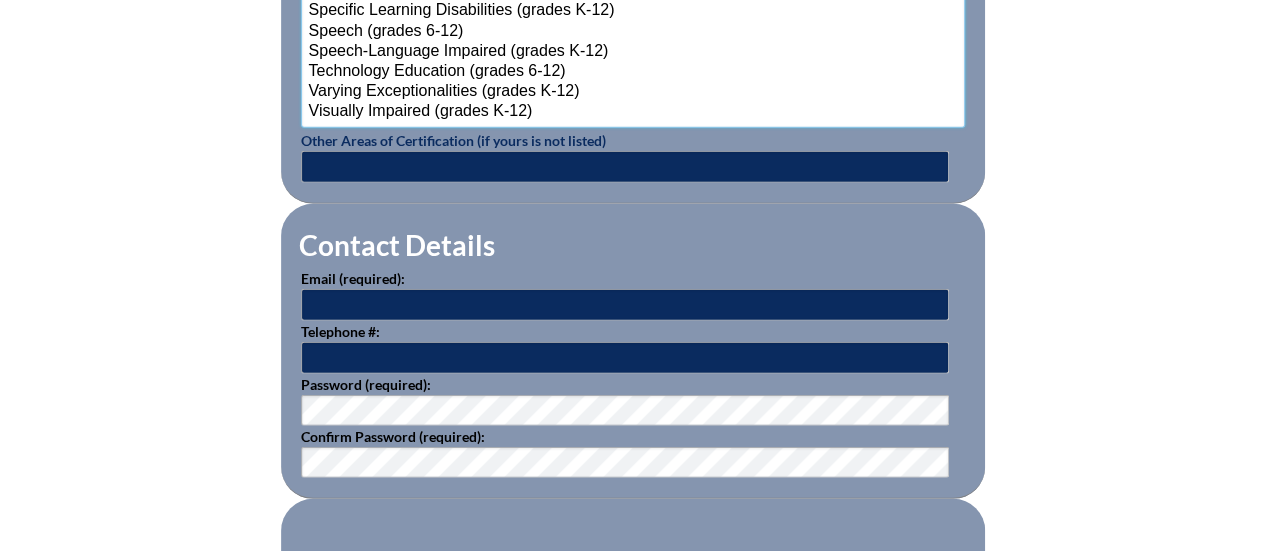 scroll, scrollTop: 2723, scrollLeft: 0, axis: vertical 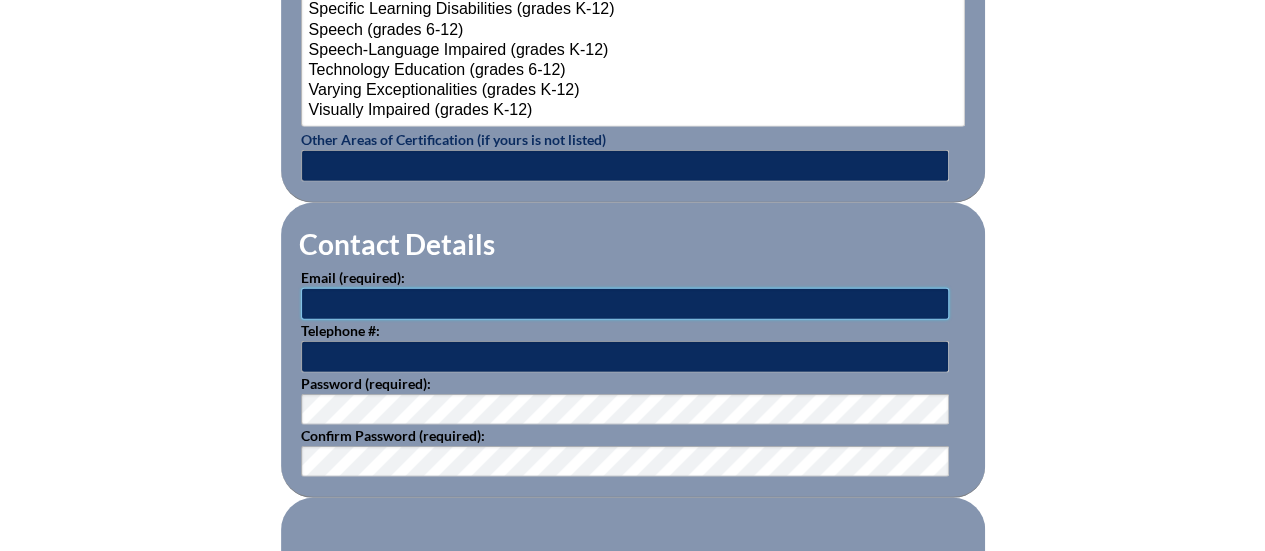 click at bounding box center (625, 304) 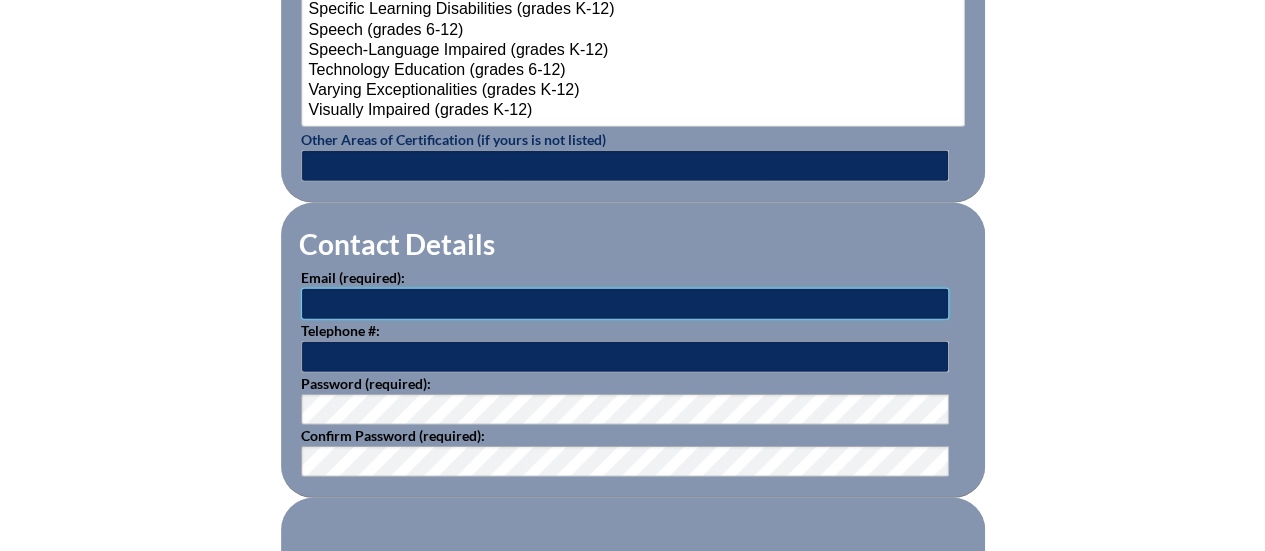 type on "[EMAIL]" 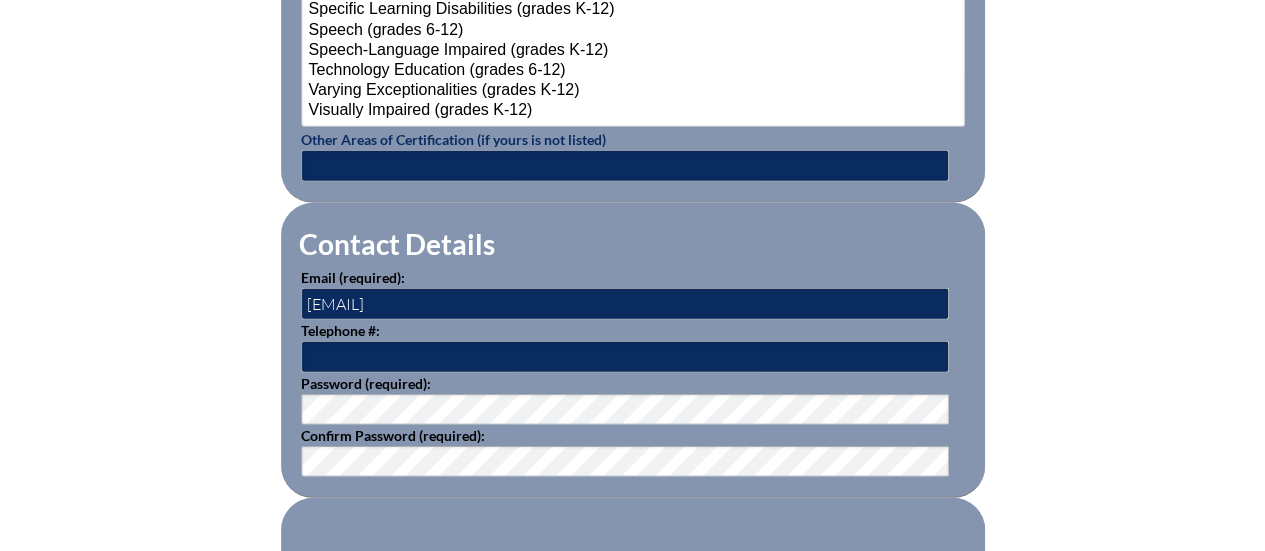 click on "Password (required):" at bounding box center [633, 399] 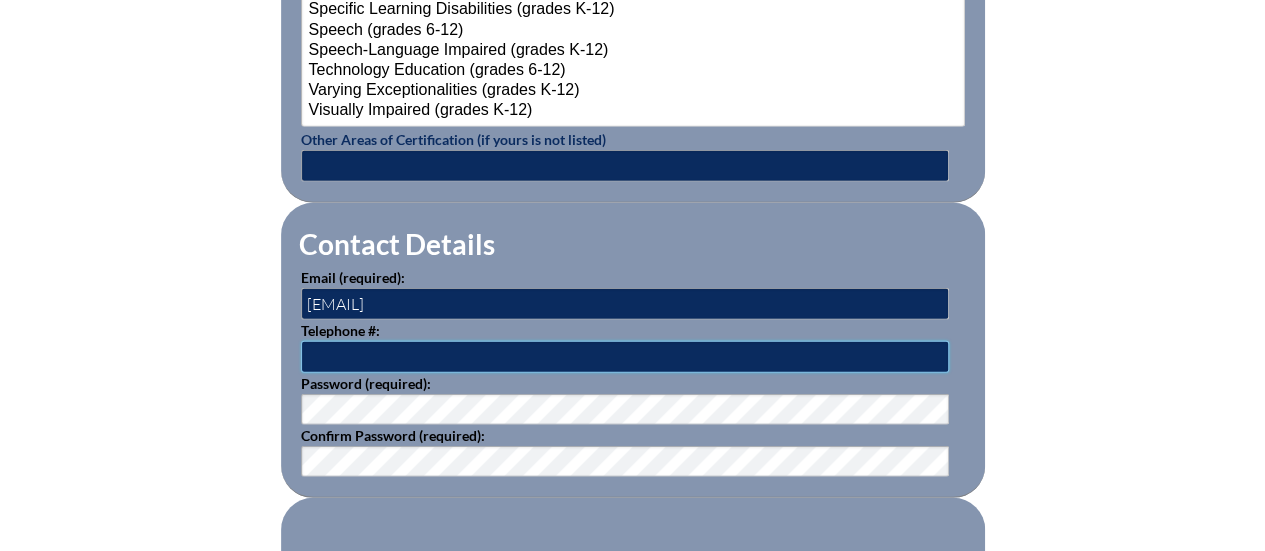 click at bounding box center [625, 357] 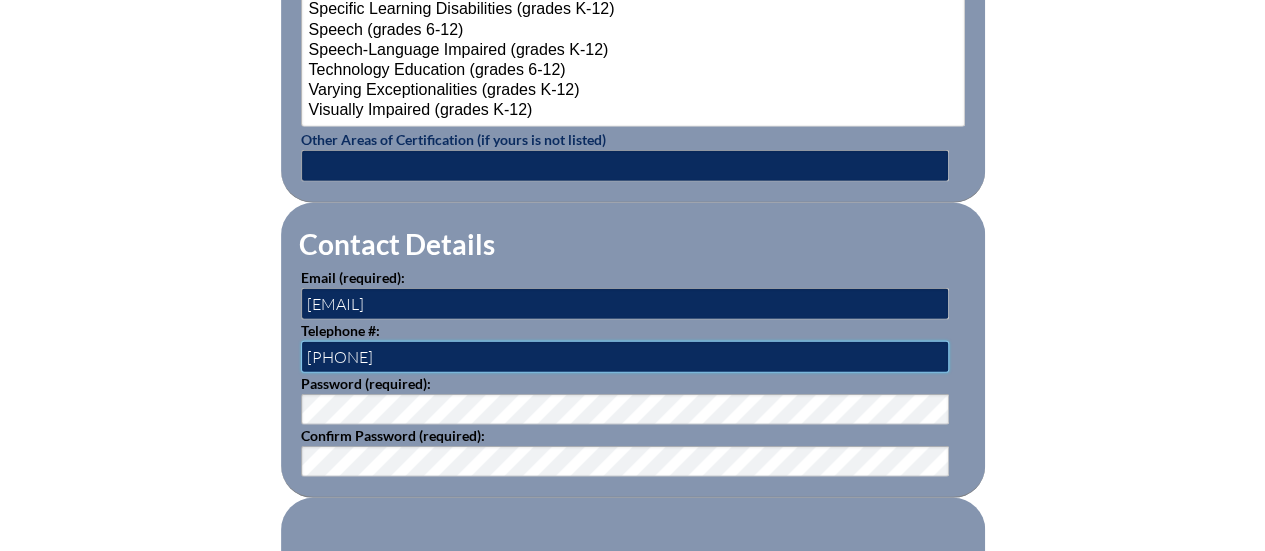 type on "315-269-3731" 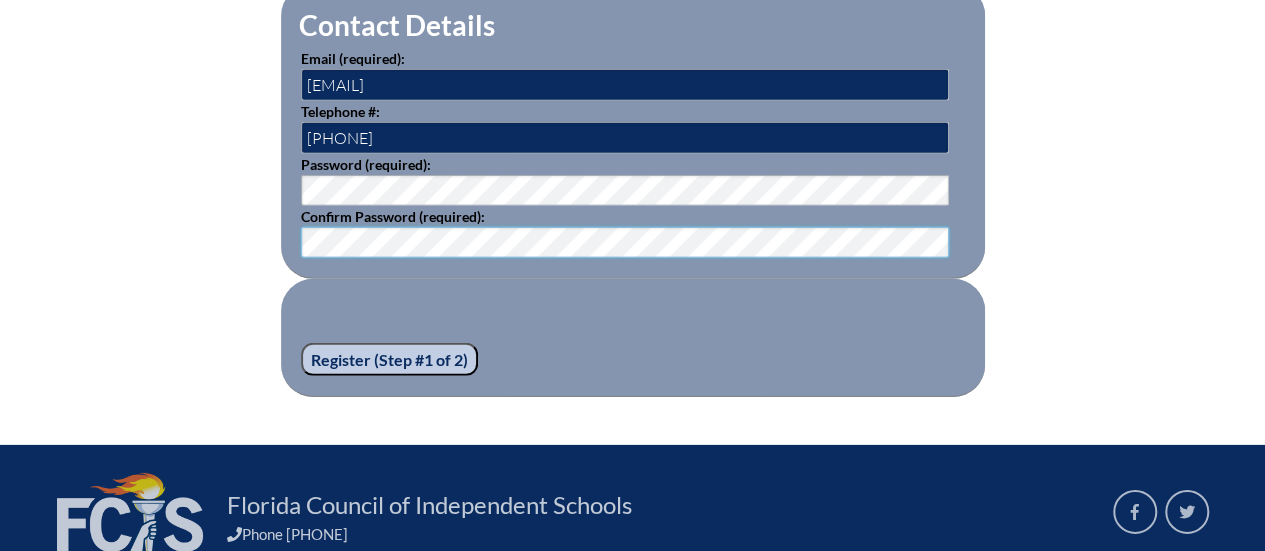 scroll, scrollTop: 2943, scrollLeft: 0, axis: vertical 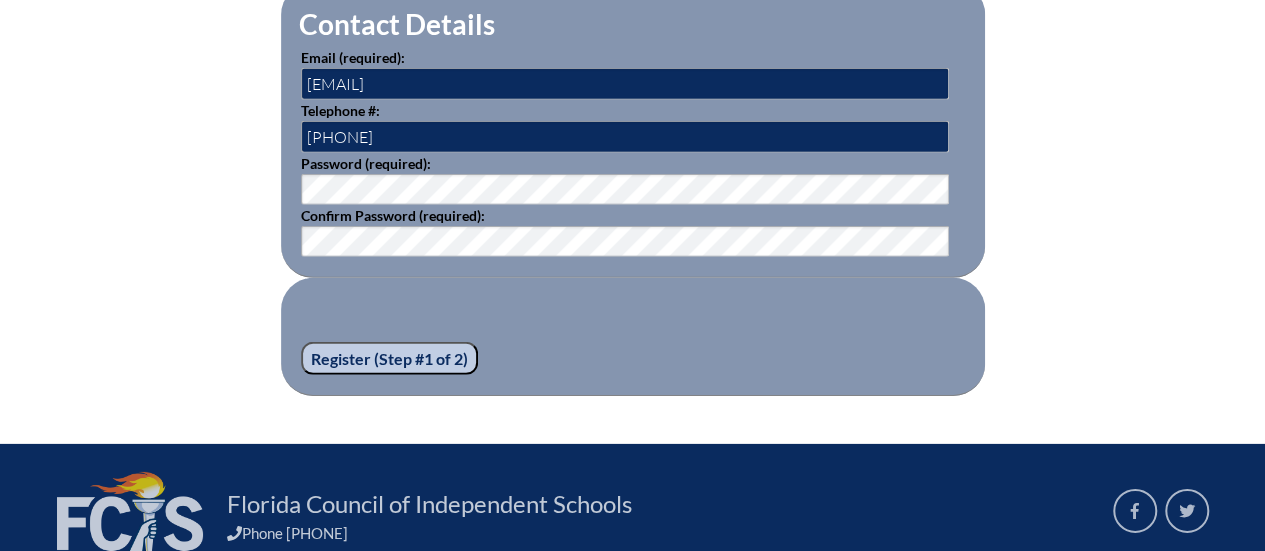 click on "Register (Step #1 of 2)" at bounding box center (389, 359) 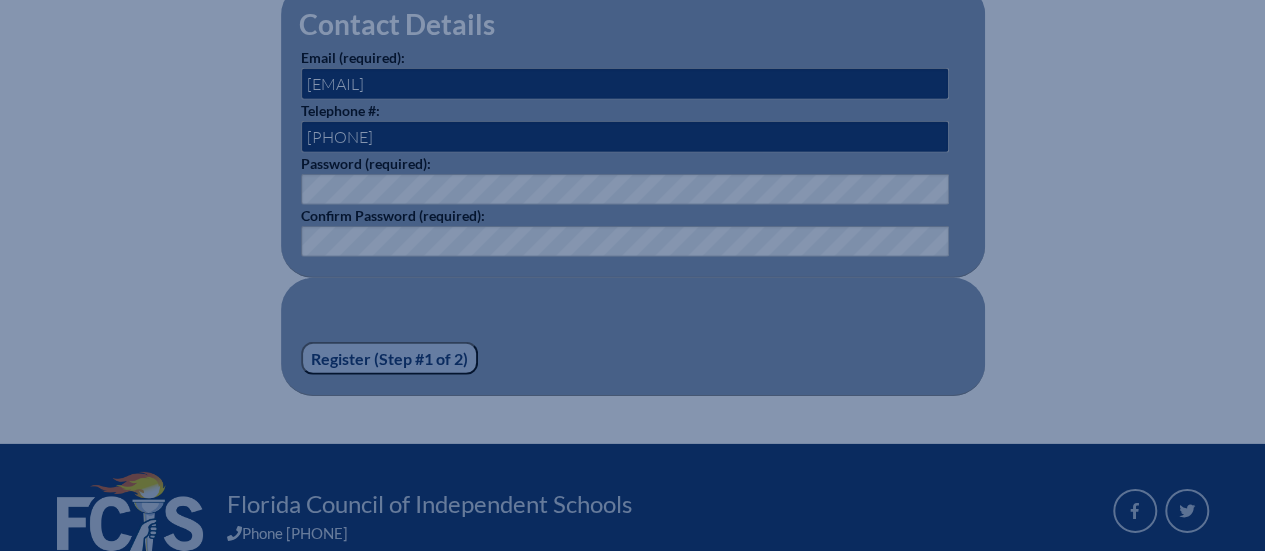 drag, startPoint x: 368, startPoint y: 360, endPoint x: 376, endPoint y: 327, distance: 33.955853 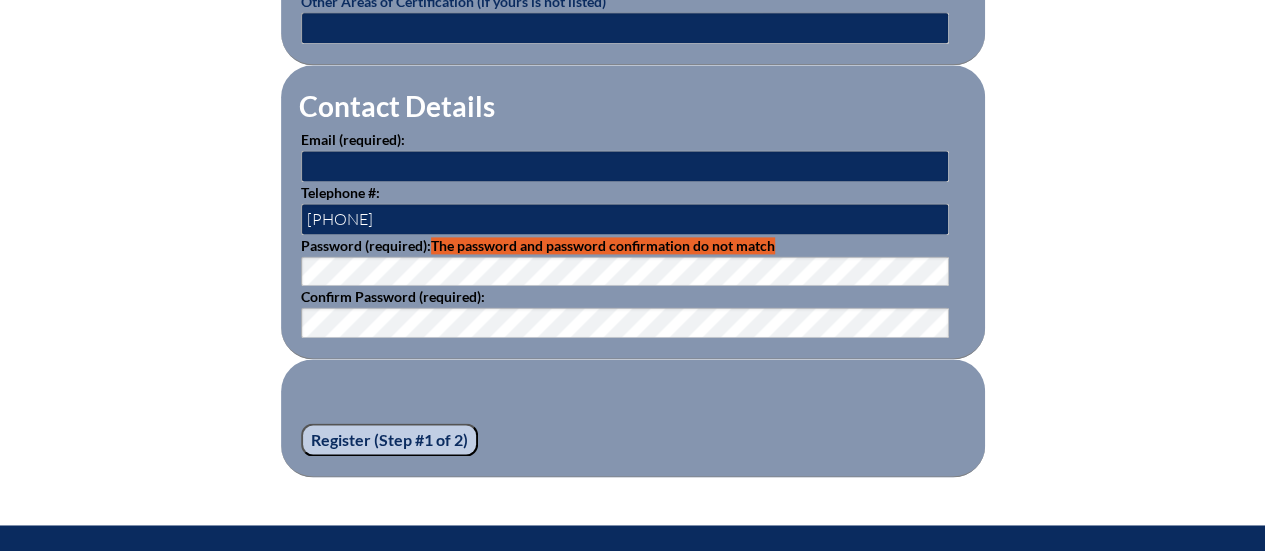 scroll, scrollTop: 1308, scrollLeft: 0, axis: vertical 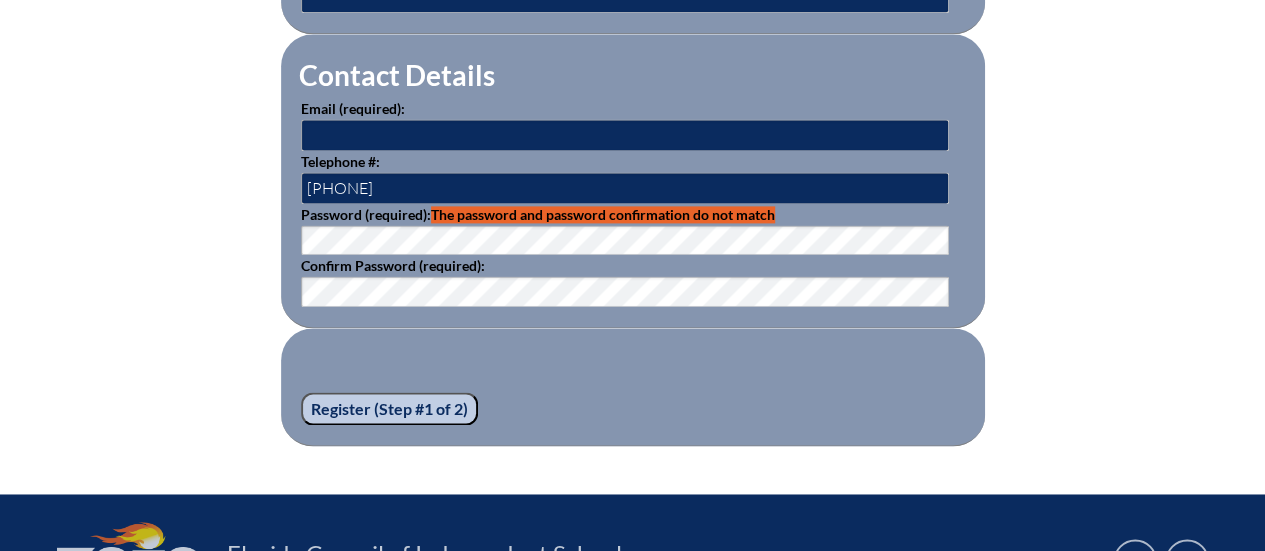 type on "[EMAIL]" 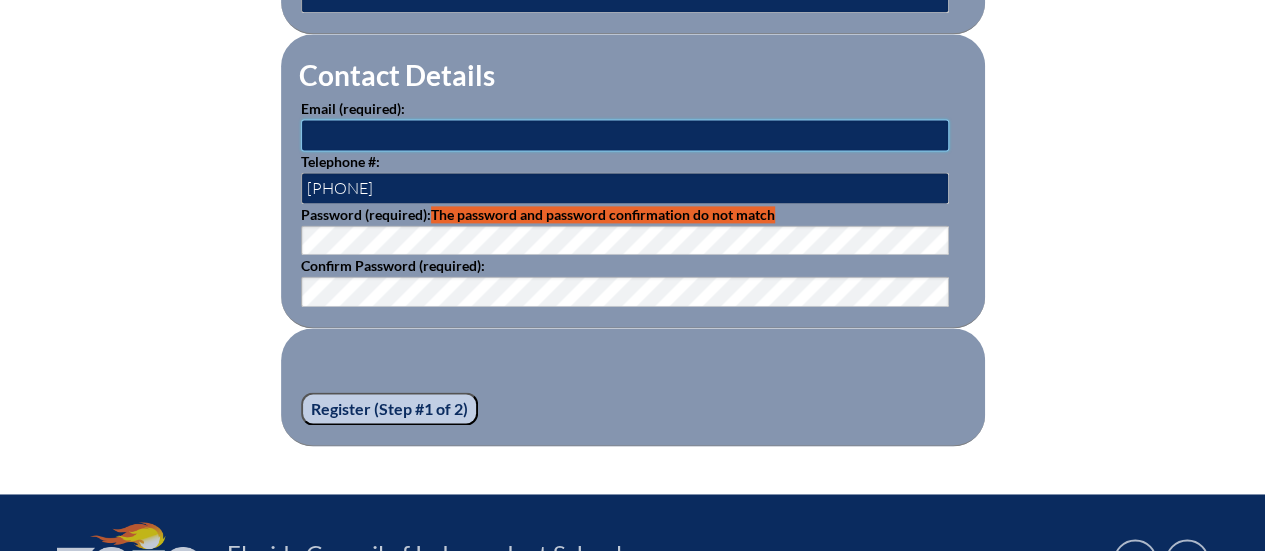 type on "[EMAIL]" 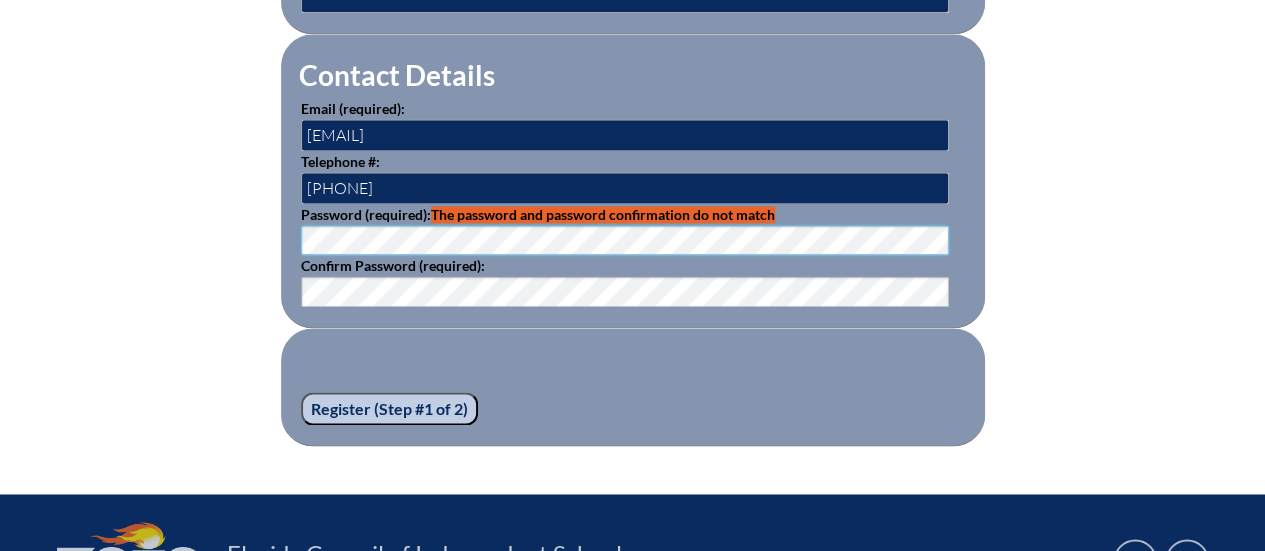 click on "Contact Details
Email (required):
[EMAIL]
Telephone #:
[PHONE]
Password (required):
The password and password confirmation do not match
Confirm Password (required):" at bounding box center (633, 181) 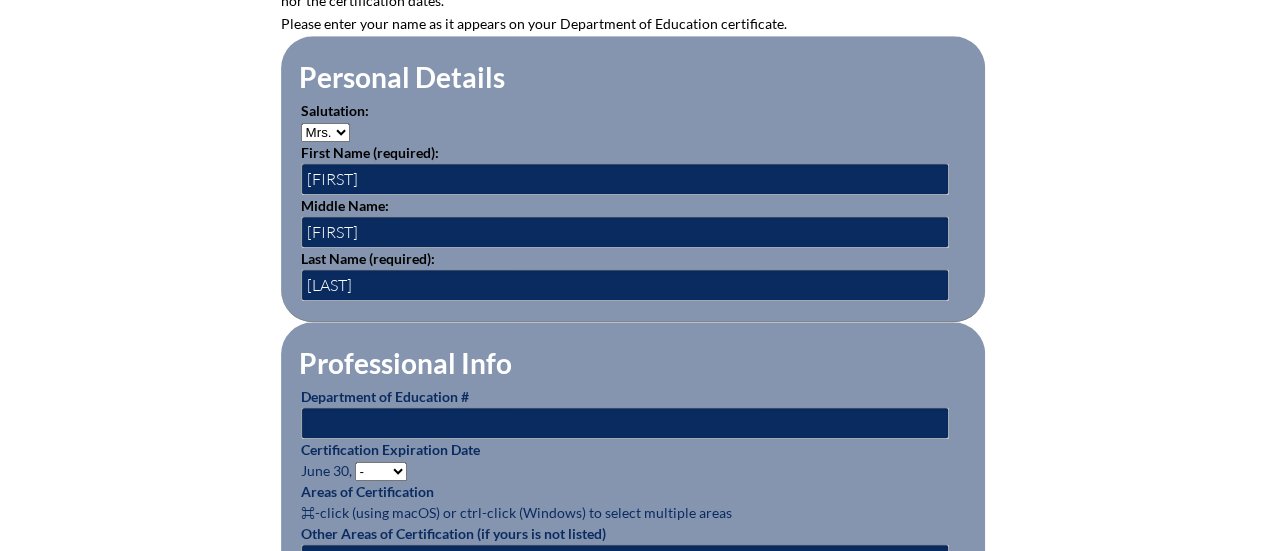 scroll, scrollTop: 762, scrollLeft: 0, axis: vertical 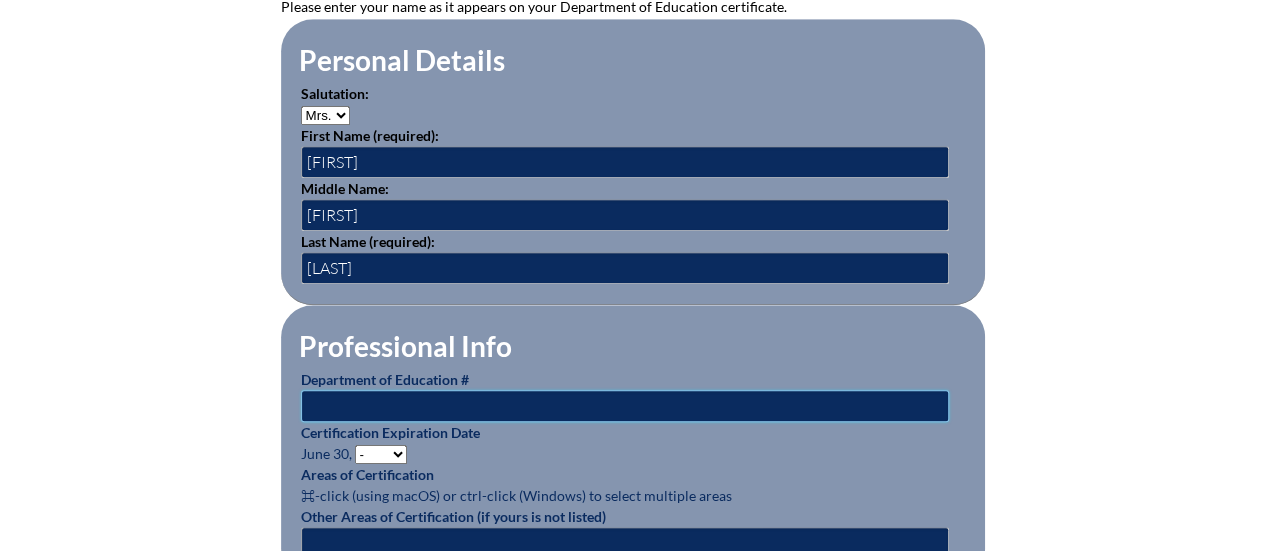 click at bounding box center [625, 406] 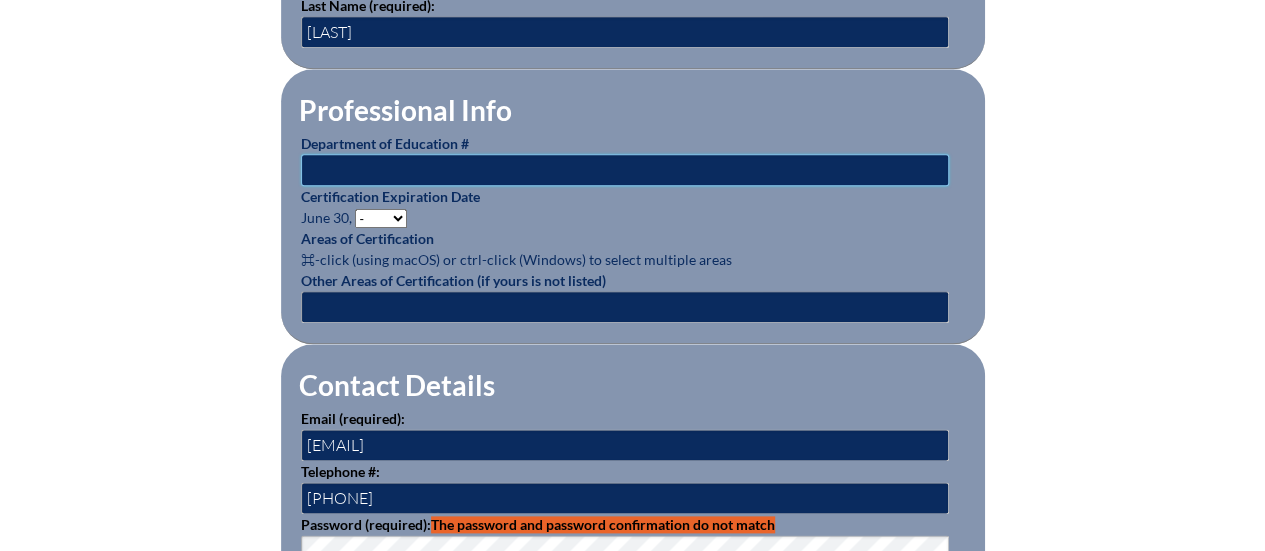 scroll, scrollTop: 999, scrollLeft: 0, axis: vertical 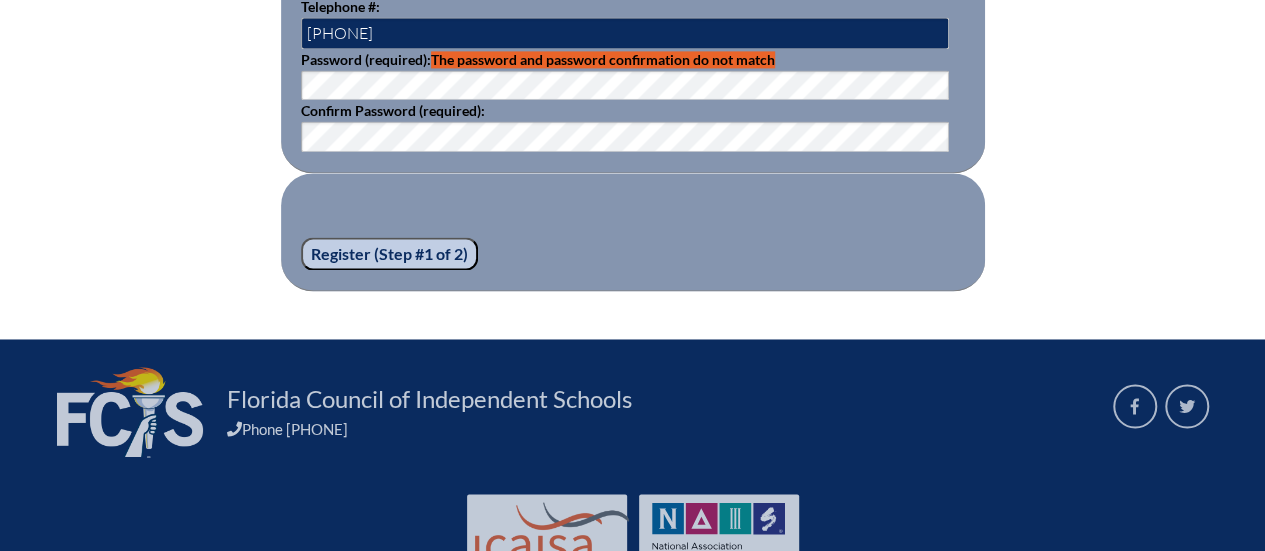 click on "Register (Step #1 of 2)" at bounding box center (389, 254) 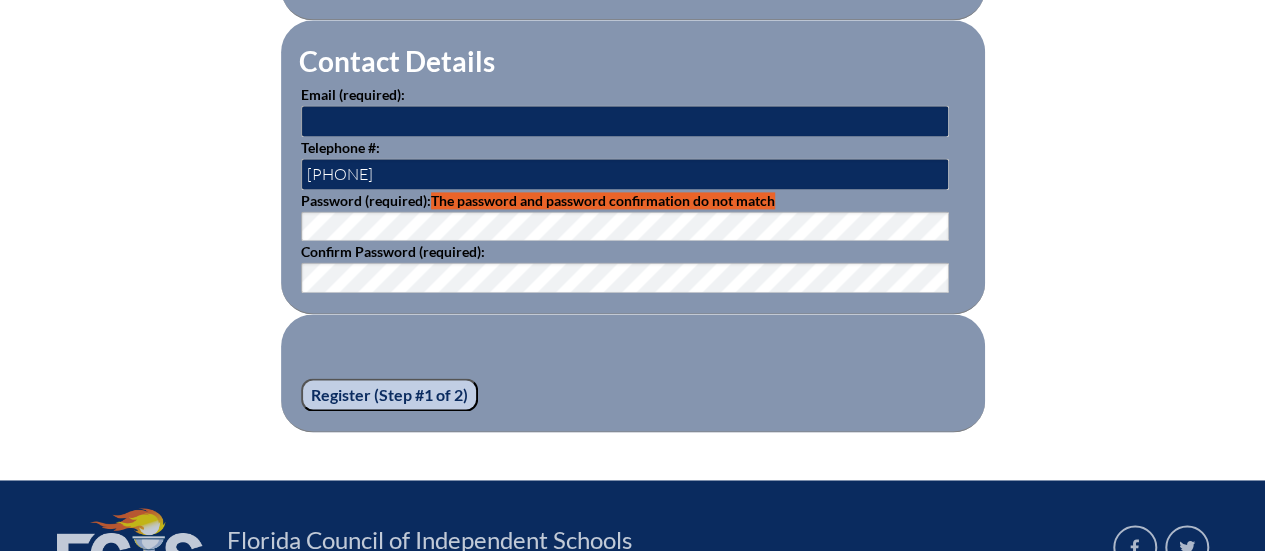 scroll, scrollTop: 1323, scrollLeft: 0, axis: vertical 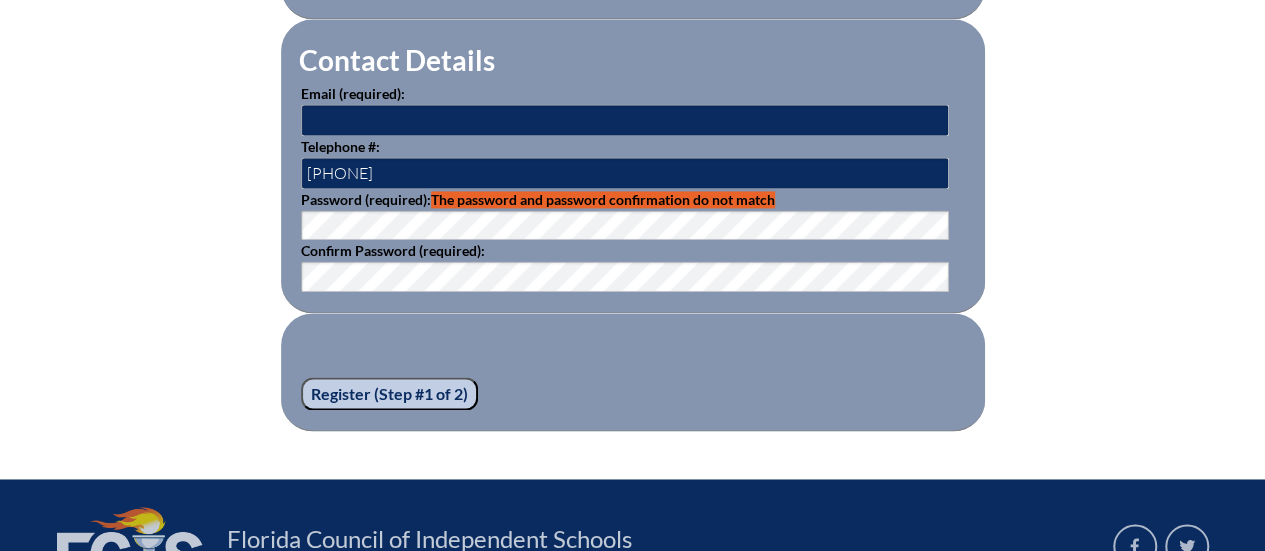 type on "[EMAIL]" 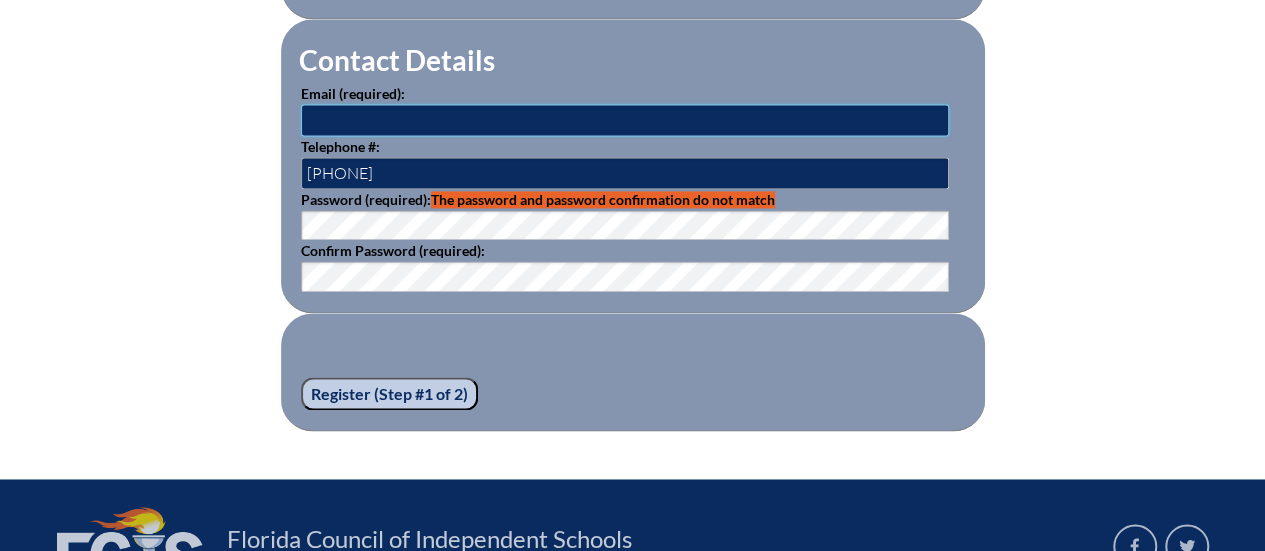 type on "[EMAIL]" 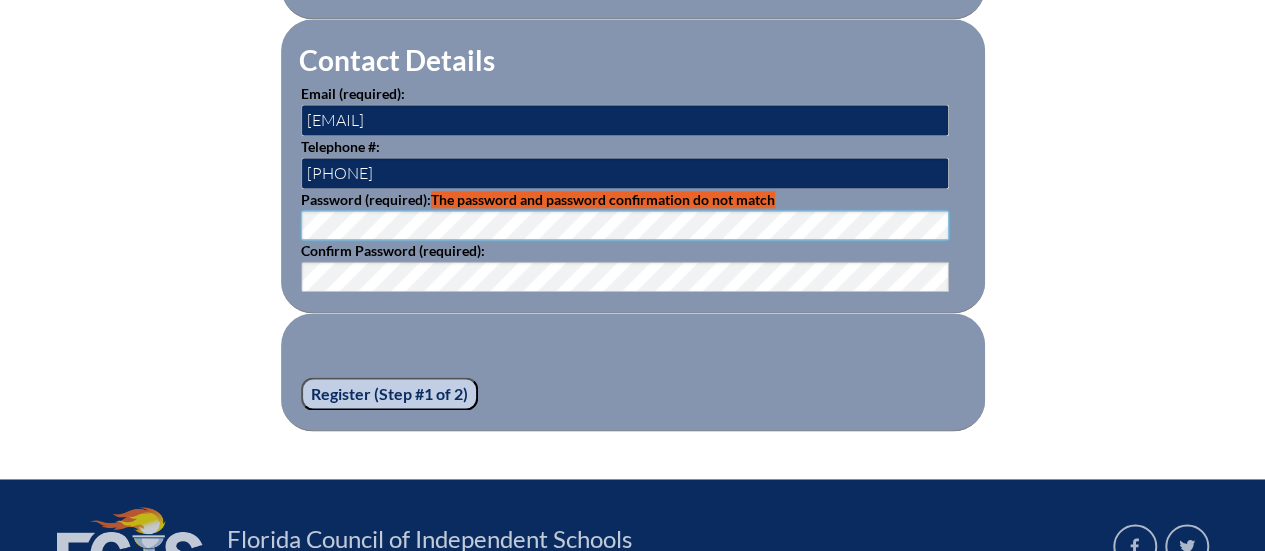 click on "Contact Details
Email (required):
eileen.lemmon@montverde.org
Telephone #:
315-269-3731
Password (required):
The password and password confirmation do not match
Confirm Password (required):" at bounding box center (633, 166) 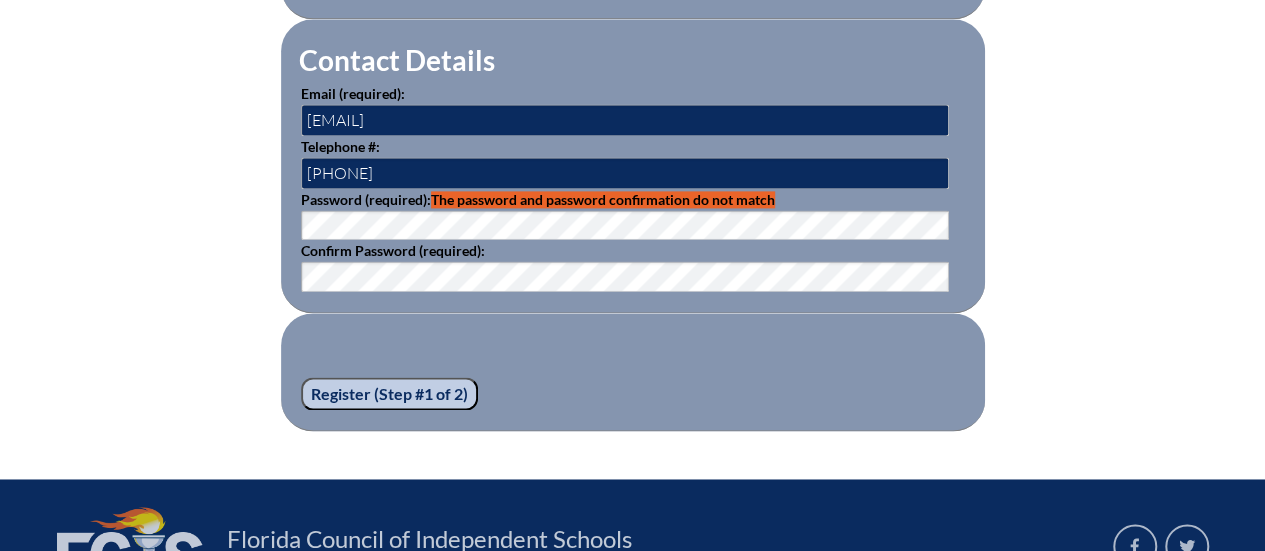 click on "Register (Step #1 of 2)" at bounding box center (389, 394) 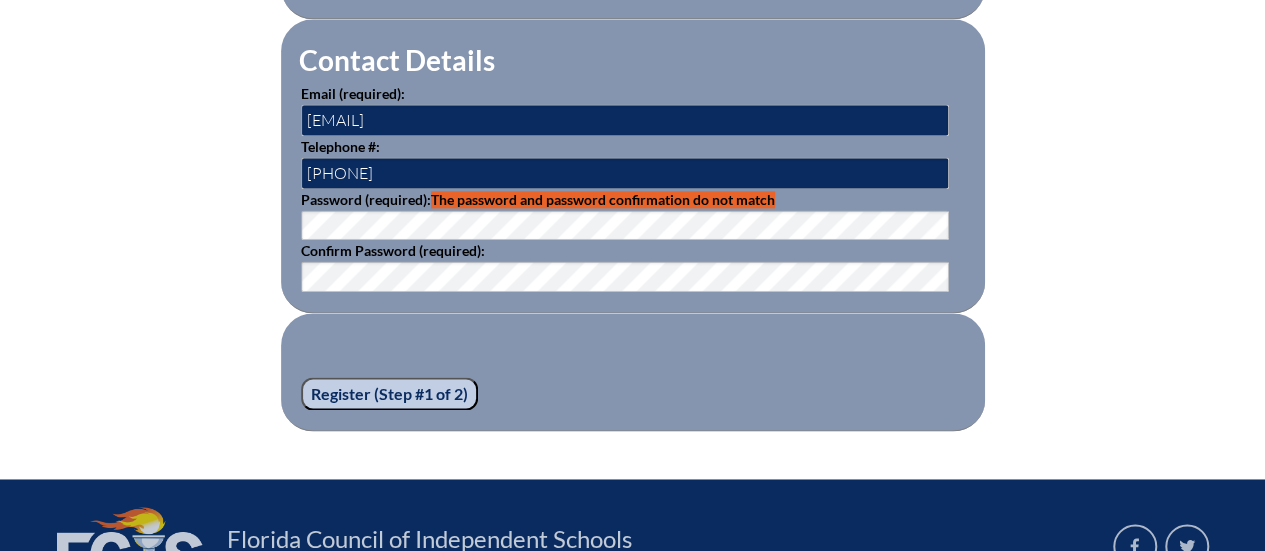 click on "Register (Step #1 of 2)" at bounding box center (389, 394) 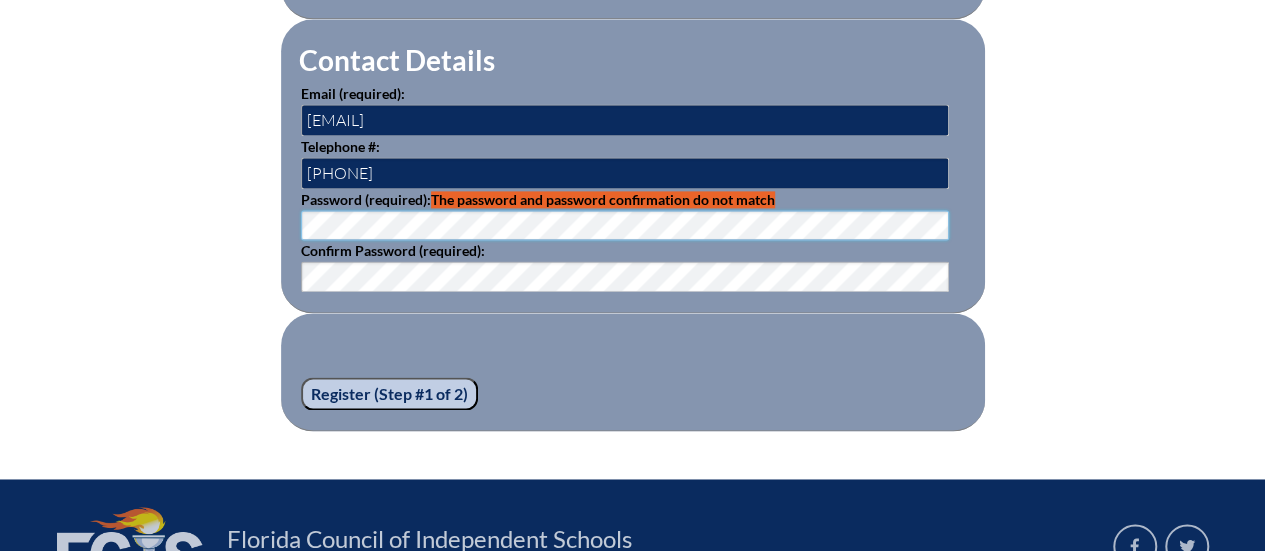click on "Contact Details
Email (required):
eileen.lemmon@montverde.org
Telephone #:
315-269-3731
Password (required):
The password and password confirmation do not match
Confirm Password (required):" at bounding box center [633, 166] 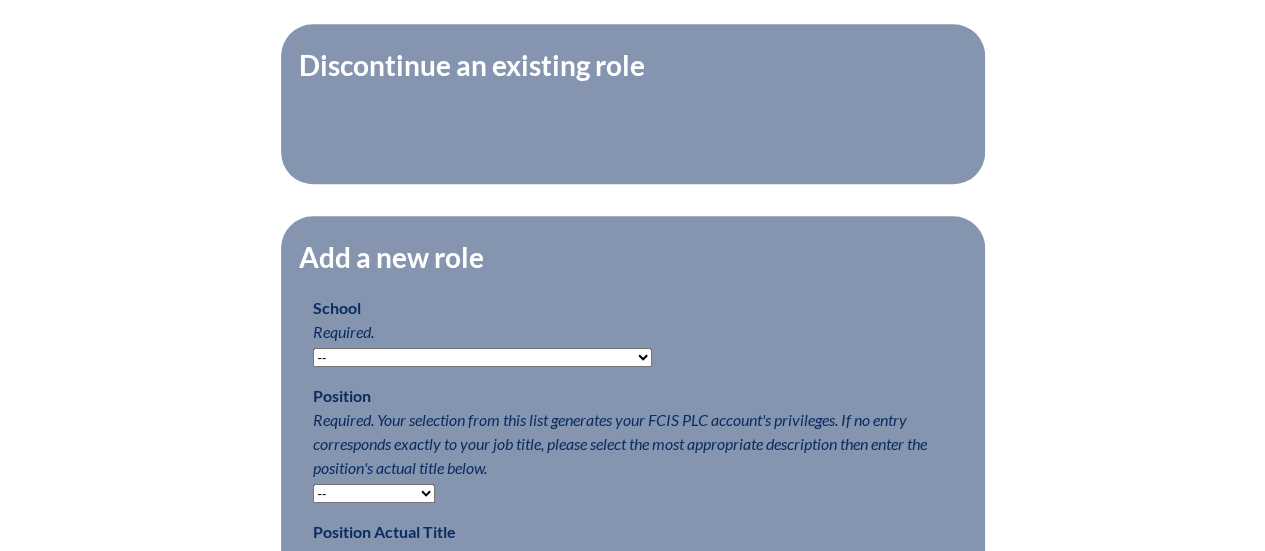 scroll, scrollTop: 767, scrollLeft: 0, axis: vertical 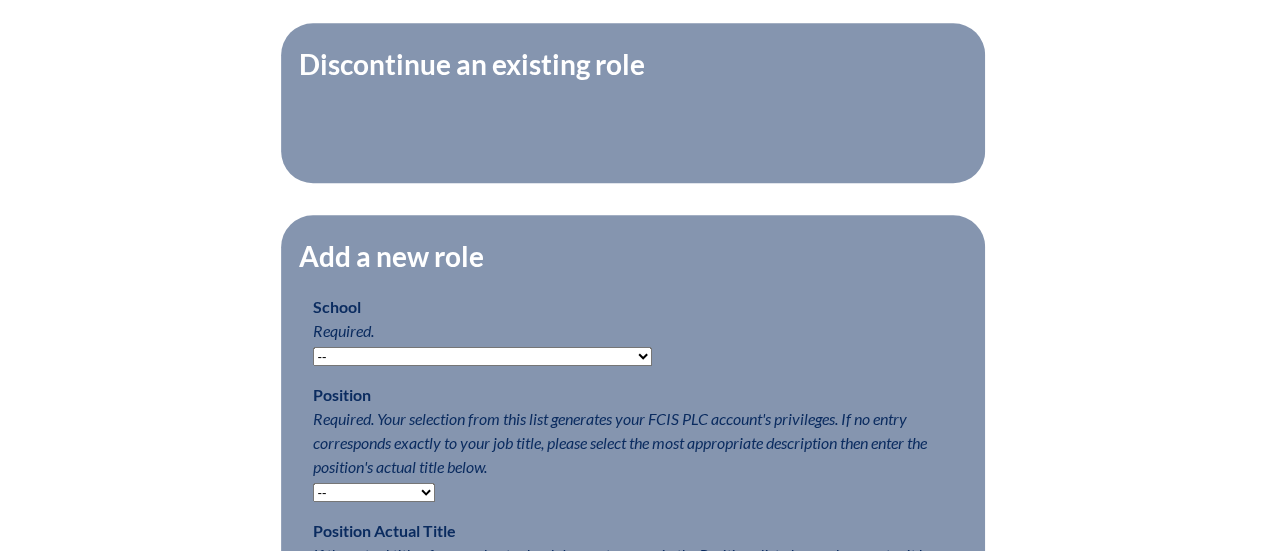 click on "--
Autism Inspired Academy
Academy at Ocean Reef
Academy at the Lakes
Academy Prep Center of St. Petersburg
Academy Prep Center of Tampa
Admiral Farragut Academy
Al-Furqan Academy
All Saints’ Academy
American Youth Academy
Arbor School of Central Florida
Aucilla Christian Academy
Banner Lake Academy
Bayshore Christian School
Benjamin School
Berkeley Preparatory School
Boca Prep International School
Bolles School
Canterbury School
Canterbury School of Florida
Capstone Academy and Preschool" at bounding box center (482, 356) 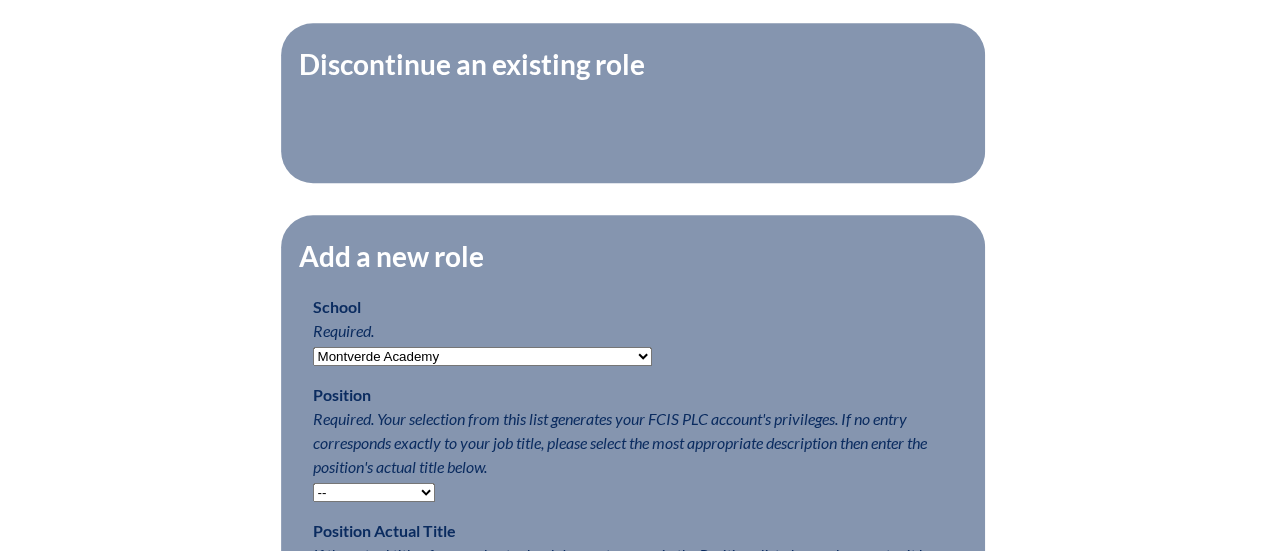 click on "--
Autism Inspired Academy
Academy at Ocean Reef
Academy at the Lakes
Academy Prep Center of St. Petersburg
Academy Prep Center of Tampa
Admiral Farragut Academy
Al-Furqan Academy
All Saints’ Academy
American Youth Academy
Arbor School of Central Florida
Aucilla Christian Academy
Banner Lake Academy
Bayshore Christian School
Benjamin School
Berkeley Preparatory School
Boca Prep International School
Bolles School
Canterbury School
Canterbury School of Florida
Capstone Academy and Preschool" at bounding box center [482, 356] 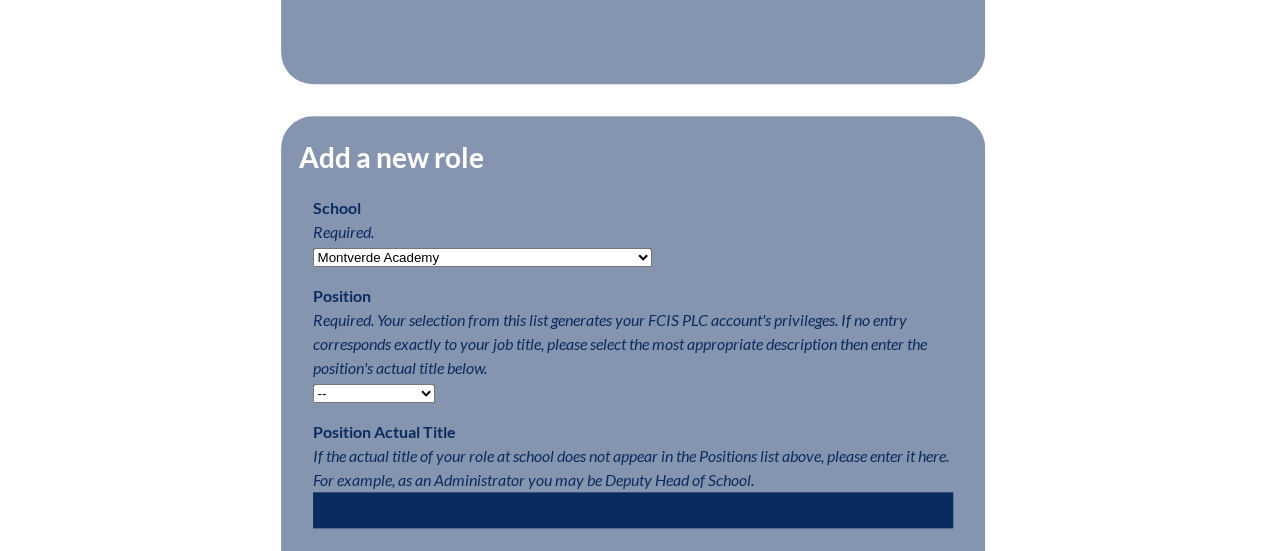 scroll, scrollTop: 867, scrollLeft: 0, axis: vertical 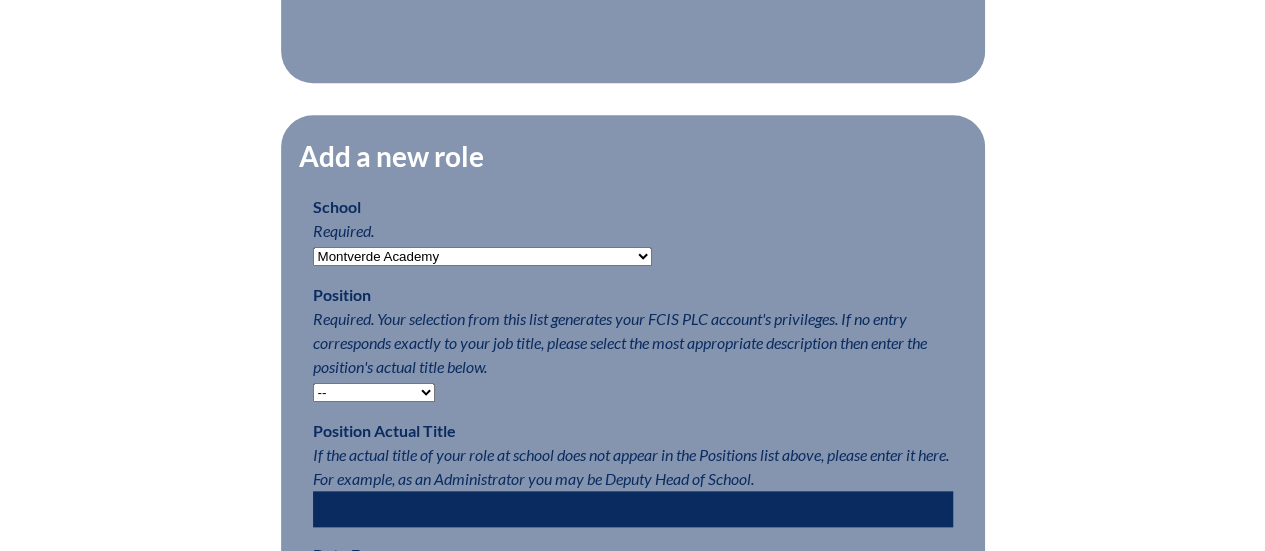 click on "--
Teacher
PLC Coordinator
Head of School
Administrator" at bounding box center (374, 392) 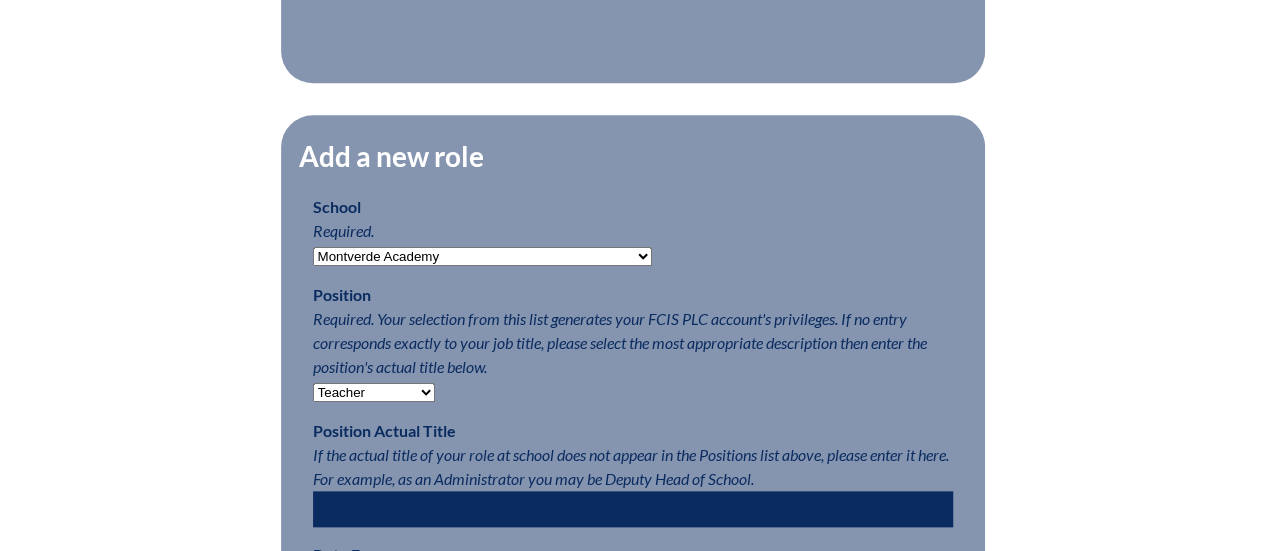 click on "--
Teacher
PLC Coordinator
Head of School
Administrator" at bounding box center [374, 392] 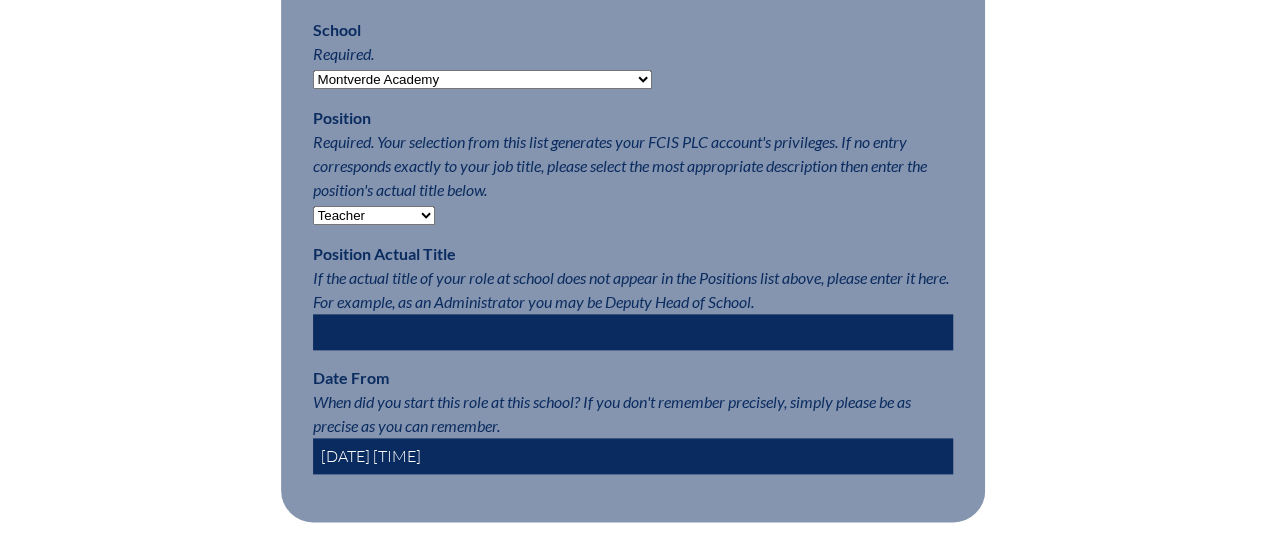 scroll, scrollTop: 1050, scrollLeft: 0, axis: vertical 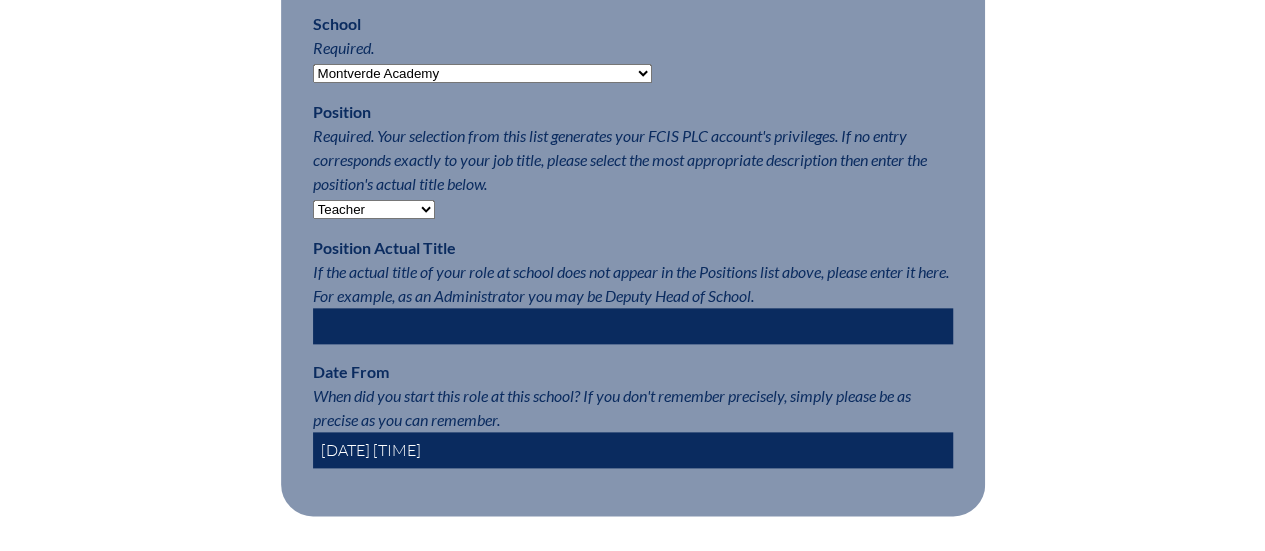 click on "2025-08-06 02:44 PM" at bounding box center (633, 450) 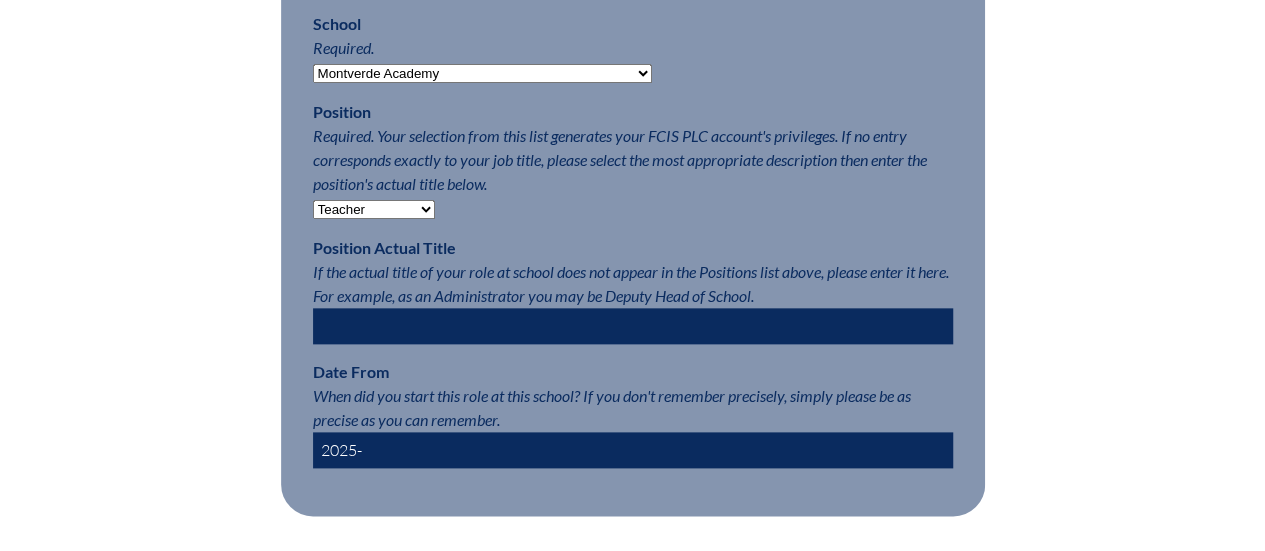 type on "2025-" 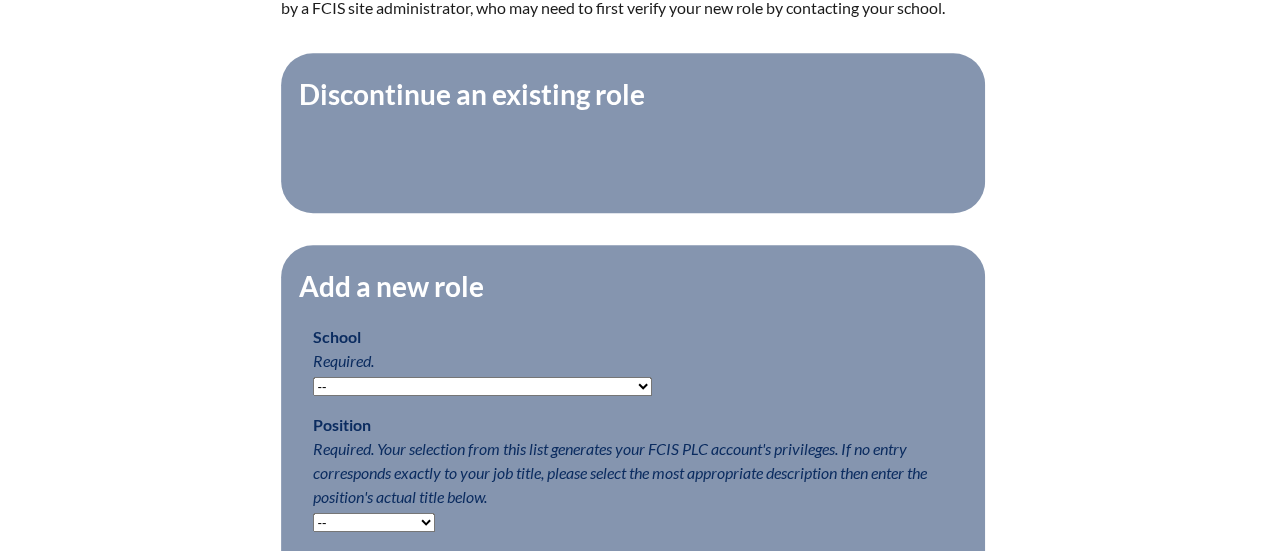 scroll, scrollTop: 735, scrollLeft: 0, axis: vertical 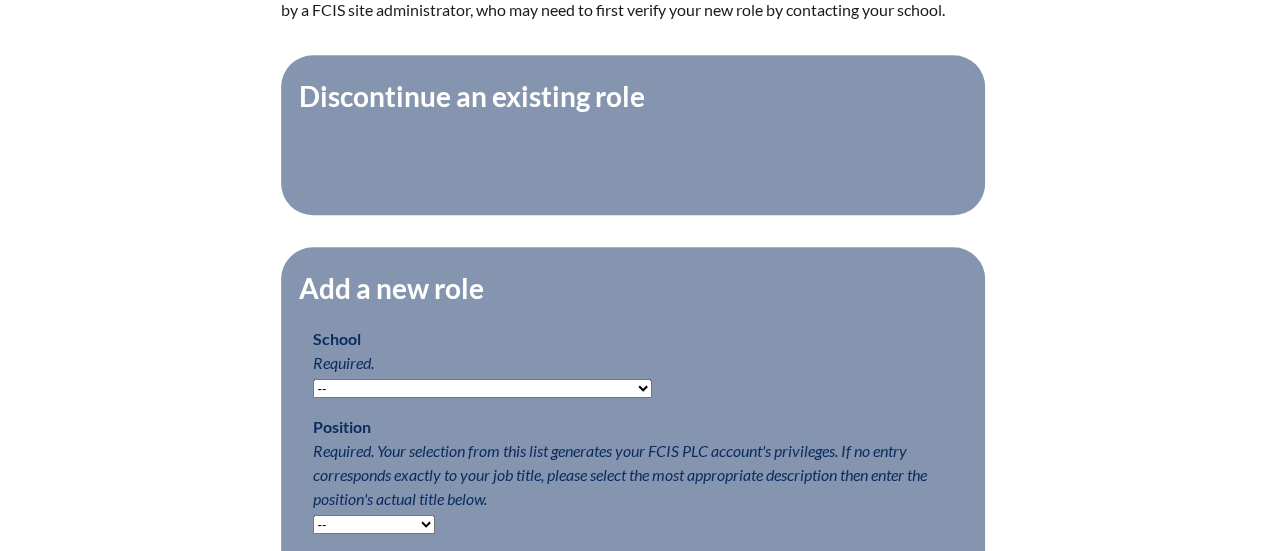 click on "--
Autism Inspired Academy
Academy at Ocean Reef
Academy at the Lakes
Academy Prep Center of St. Petersburg
Academy Prep Center of Tampa
Admiral Farragut Academy
Al-Furqan Academy
All Saints’ Academy
American Youth Academy
Arbor School of Central Florida
Aucilla Christian Academy
Banner Lake Academy
Bayshore Christian School
Benjamin School
Berkeley Preparatory School
Boca Prep International School
Bolles School
Canterbury School
Canterbury School of Florida
Capstone Academy and Preschool" at bounding box center [482, 388] 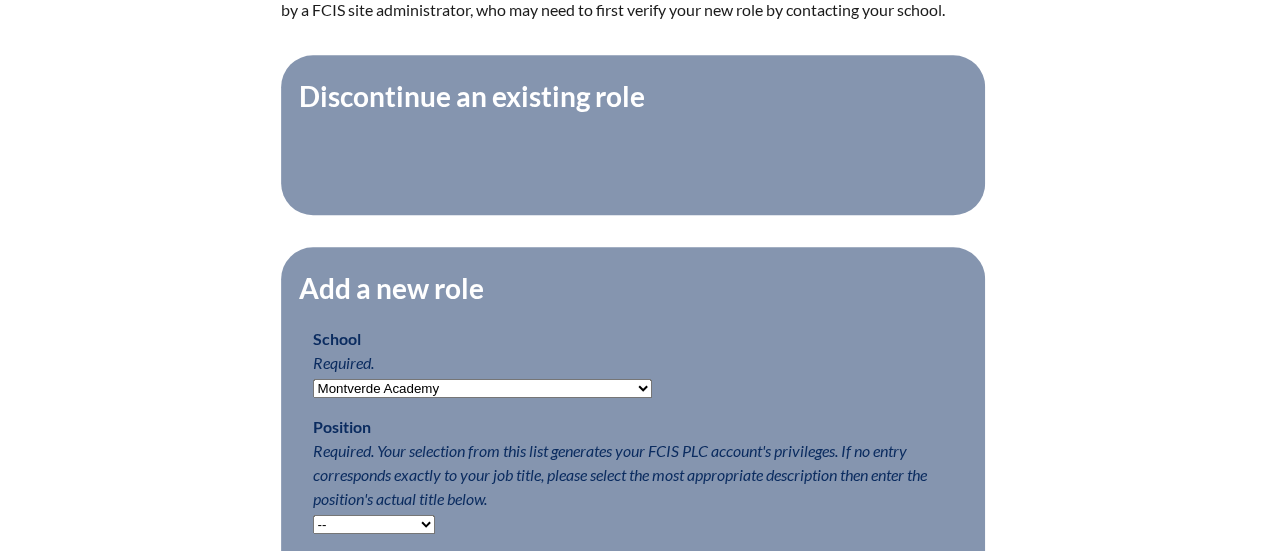 click on "--
Autism Inspired Academy
Academy at Ocean Reef
Academy at the Lakes
Academy Prep Center of St. Petersburg
Academy Prep Center of Tampa
Admiral Farragut Academy
Al-Furqan Academy
All Saints’ Academy
American Youth Academy
Arbor School of Central Florida
Aucilla Christian Academy
Banner Lake Academy
Bayshore Christian School
Benjamin School
Berkeley Preparatory School
Boca Prep International School
Bolles School
Canterbury School
Canterbury School of Florida
Capstone Academy and Preschool" at bounding box center (482, 388) 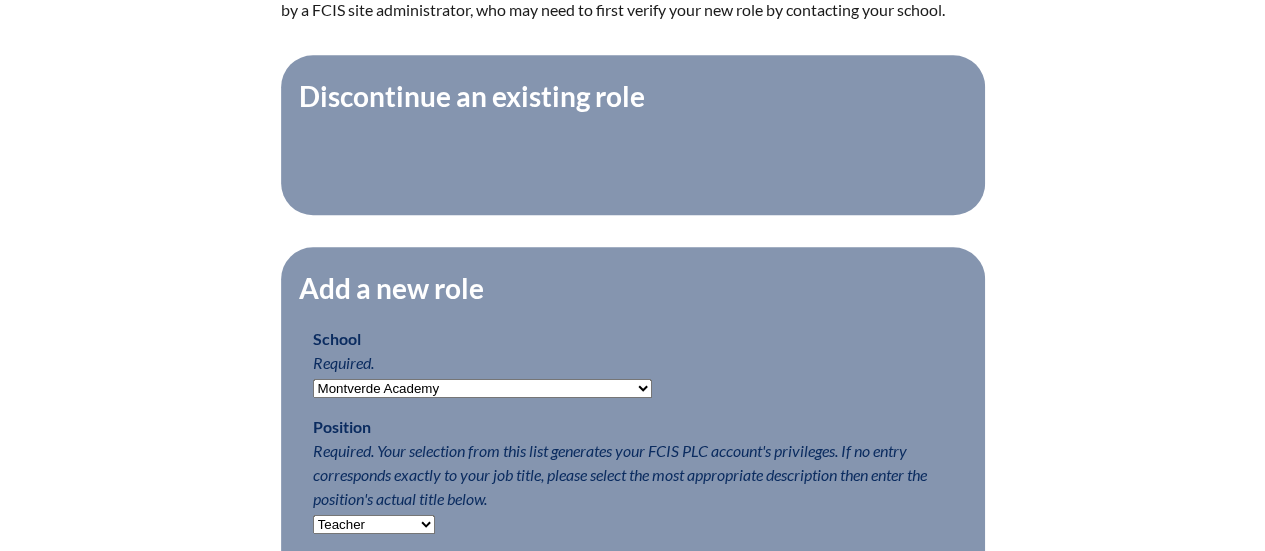 click on "--
Teacher
PLC Coordinator
Head of School
Administrator" at bounding box center [374, 524] 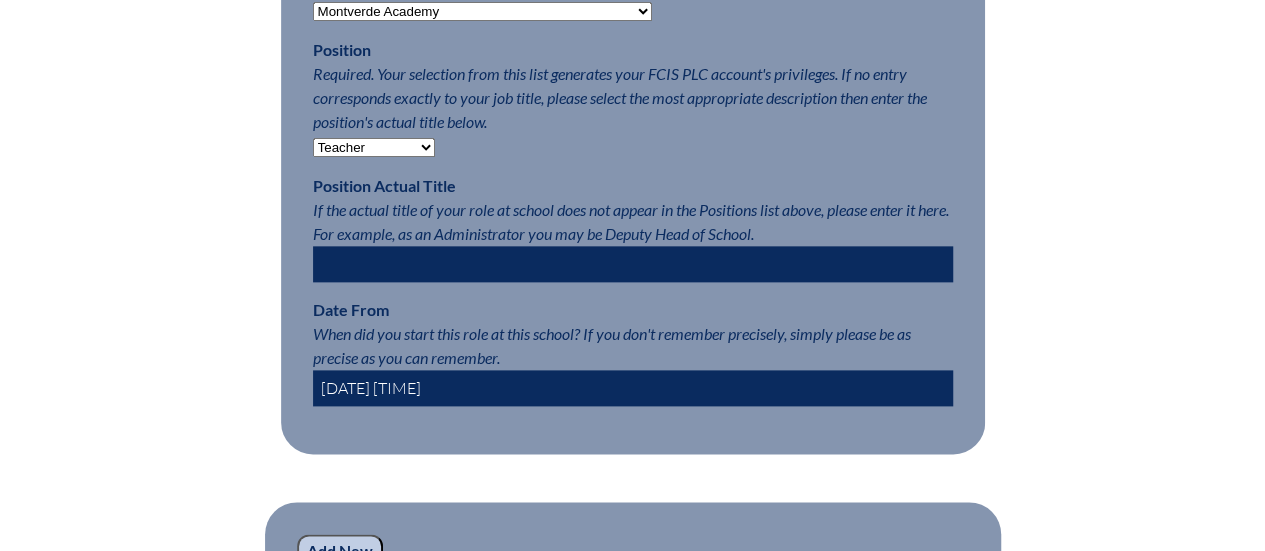 scroll, scrollTop: 1120, scrollLeft: 0, axis: vertical 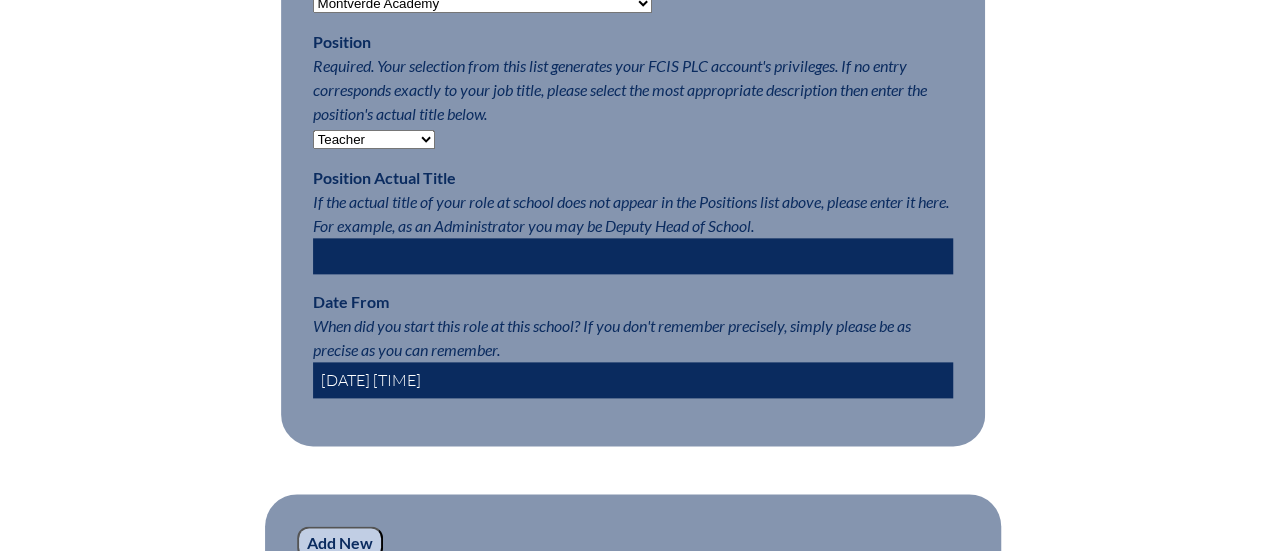 click on "2025-08-06 02:45 PM" at bounding box center (633, 380) 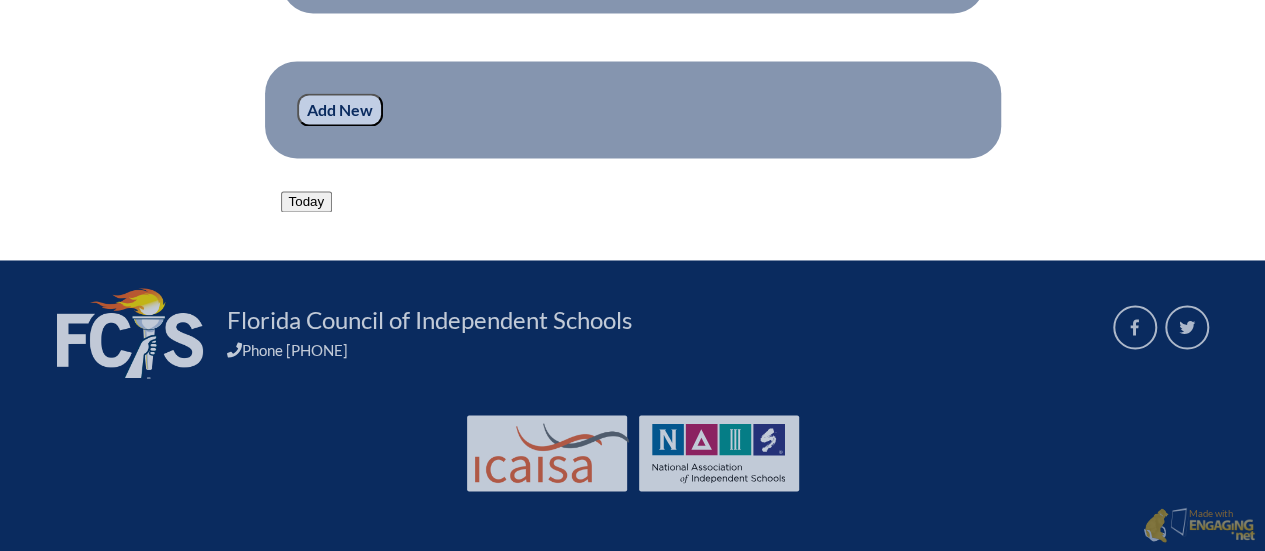 scroll, scrollTop: 1193, scrollLeft: 0, axis: vertical 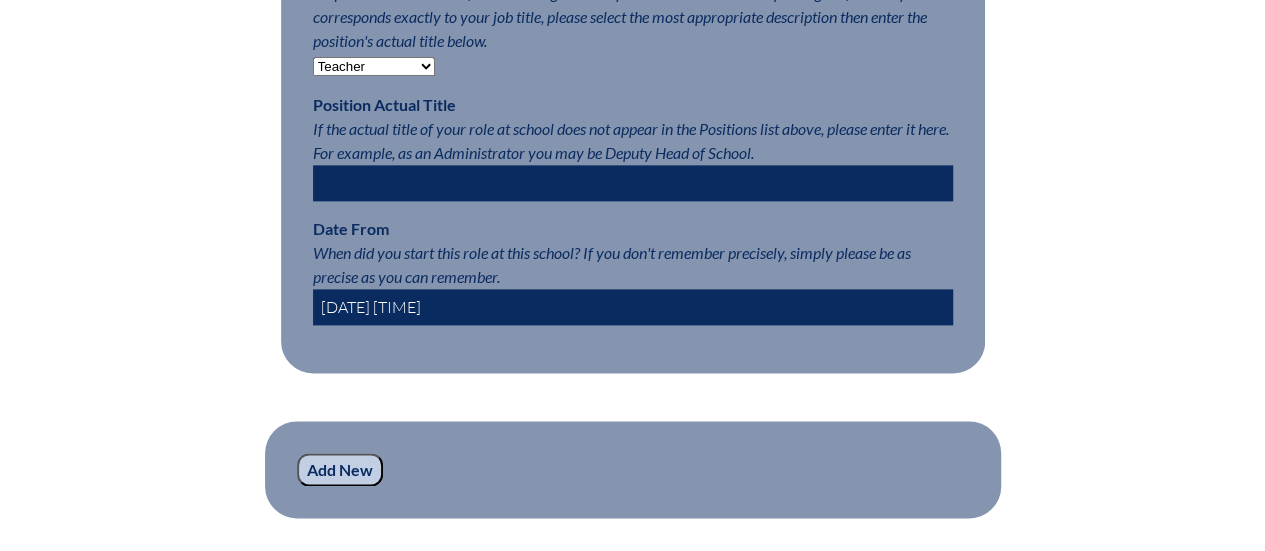 type on "2025-01-01 07:30 AM" 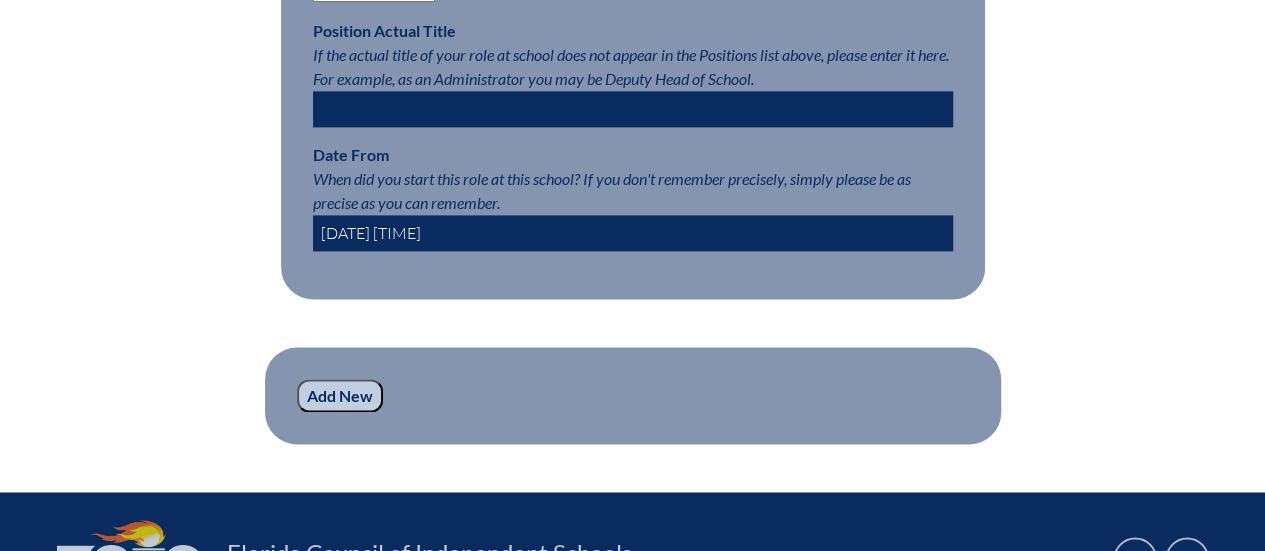 scroll, scrollTop: 1346, scrollLeft: 0, axis: vertical 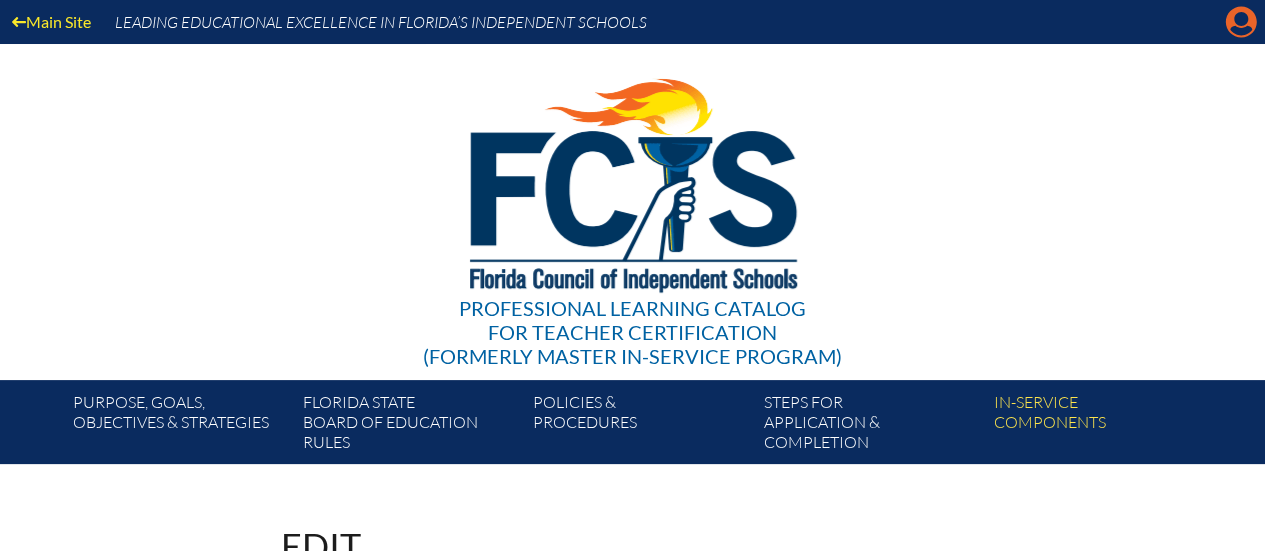 click on "Manage account" 